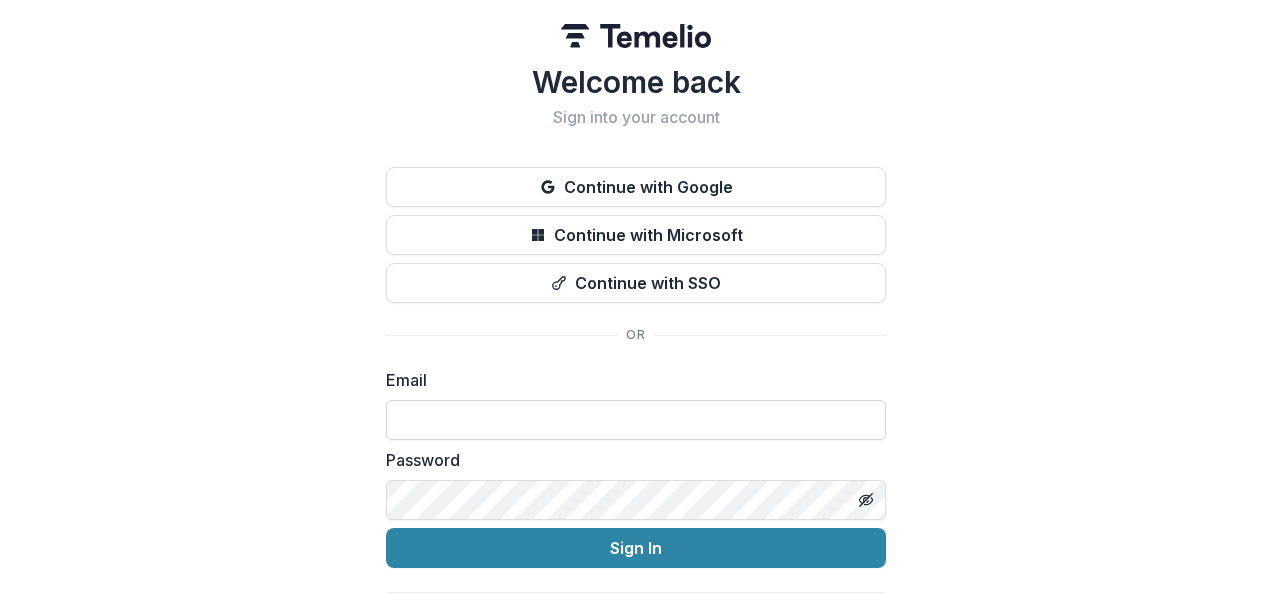 scroll, scrollTop: 0, scrollLeft: 0, axis: both 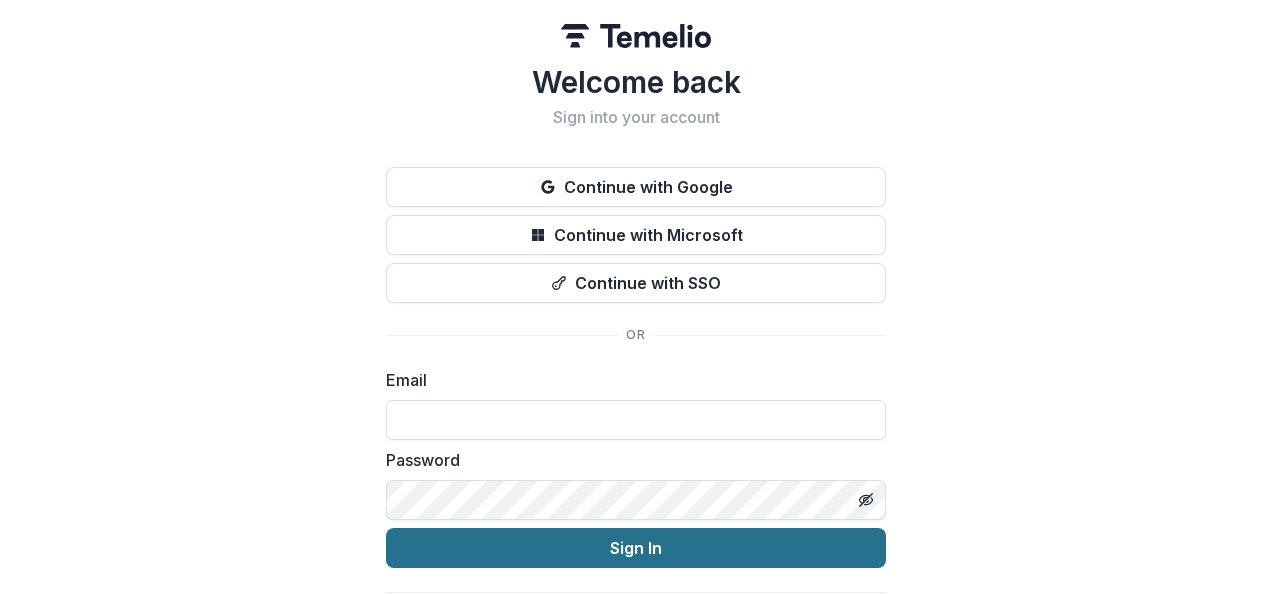 type on "**********" 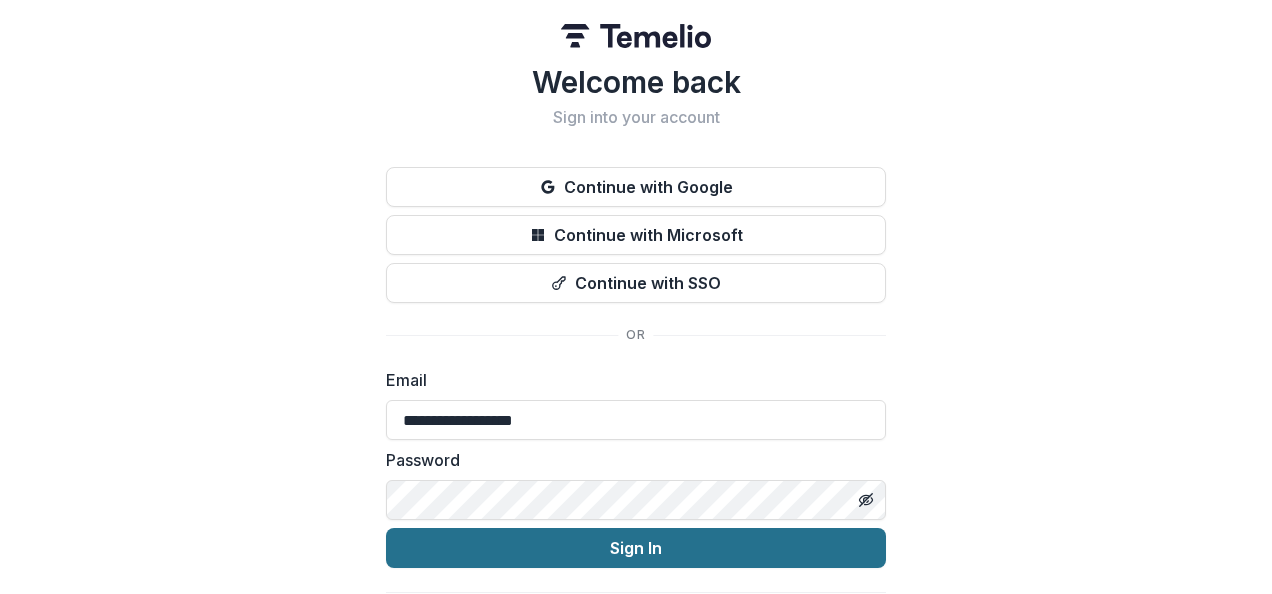 click on "Sign In" at bounding box center [636, 548] 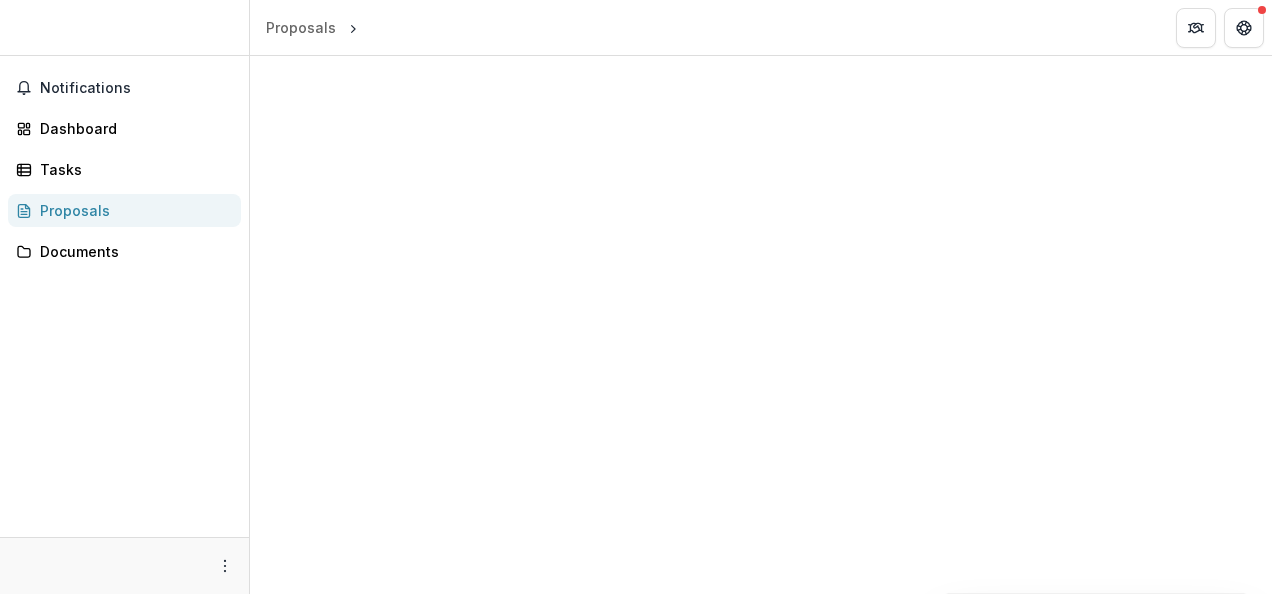 scroll, scrollTop: 0, scrollLeft: 0, axis: both 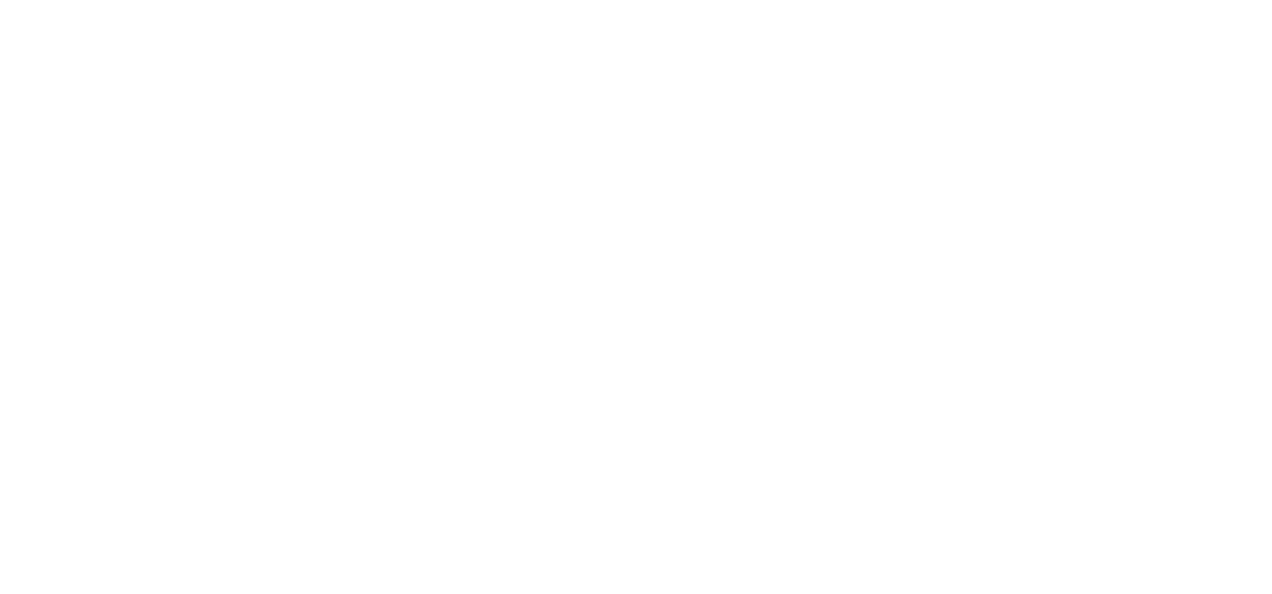 type on "**********" 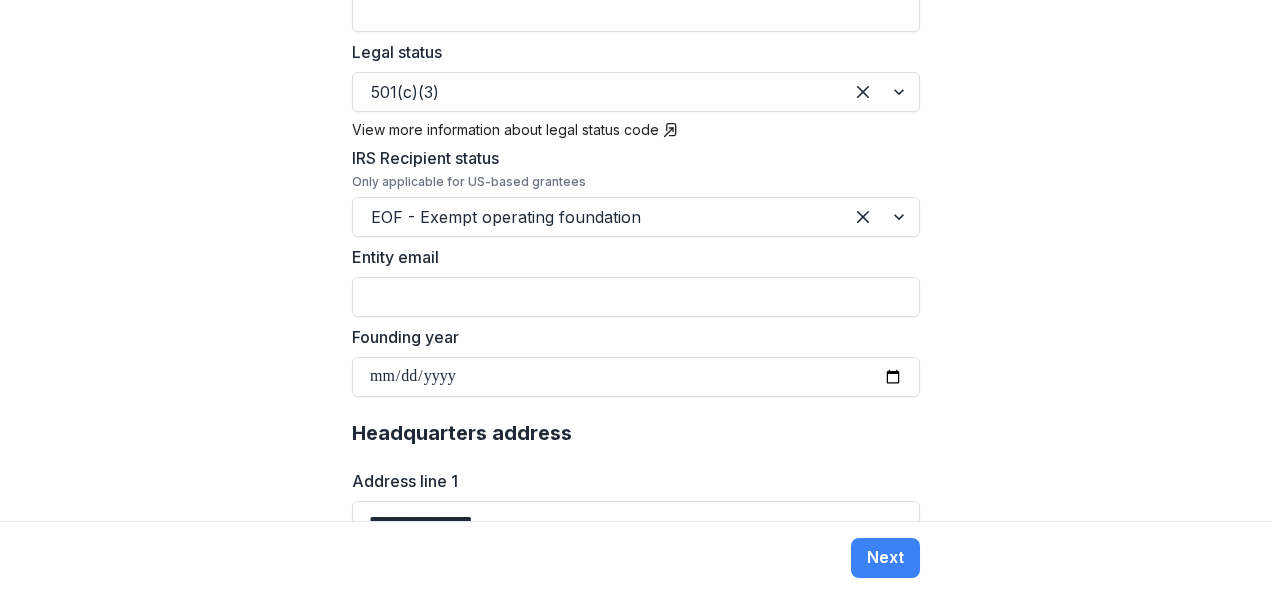 scroll, scrollTop: 852, scrollLeft: 0, axis: vertical 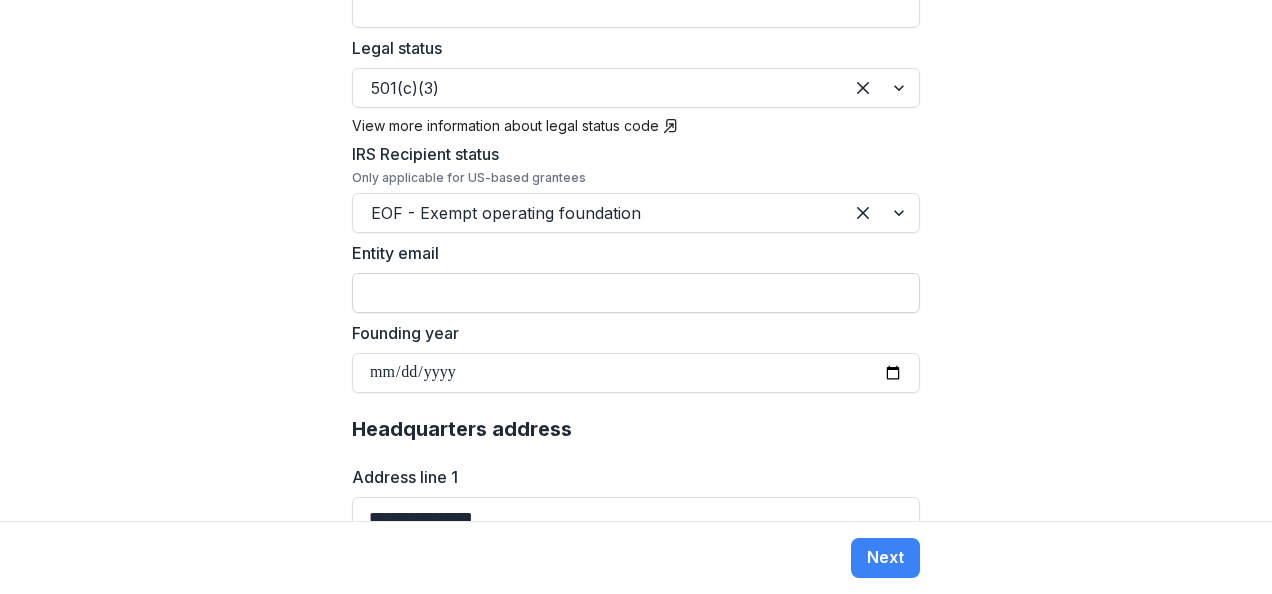 click on "Entity email" at bounding box center (636, 293) 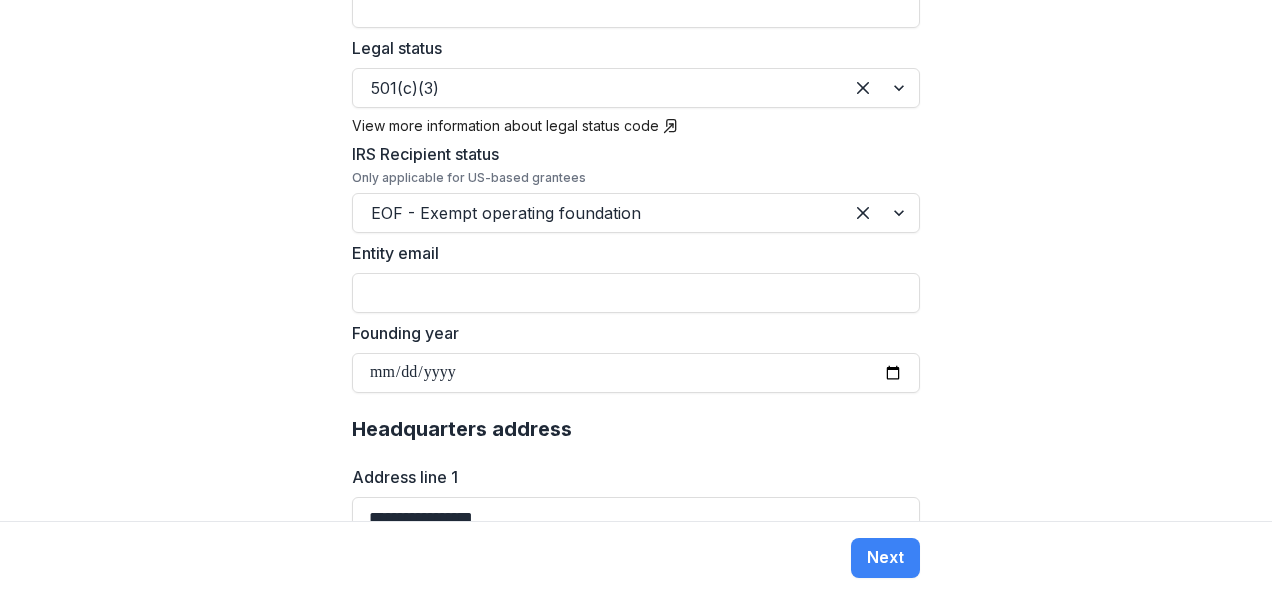 click on "**********" at bounding box center (636, 260) 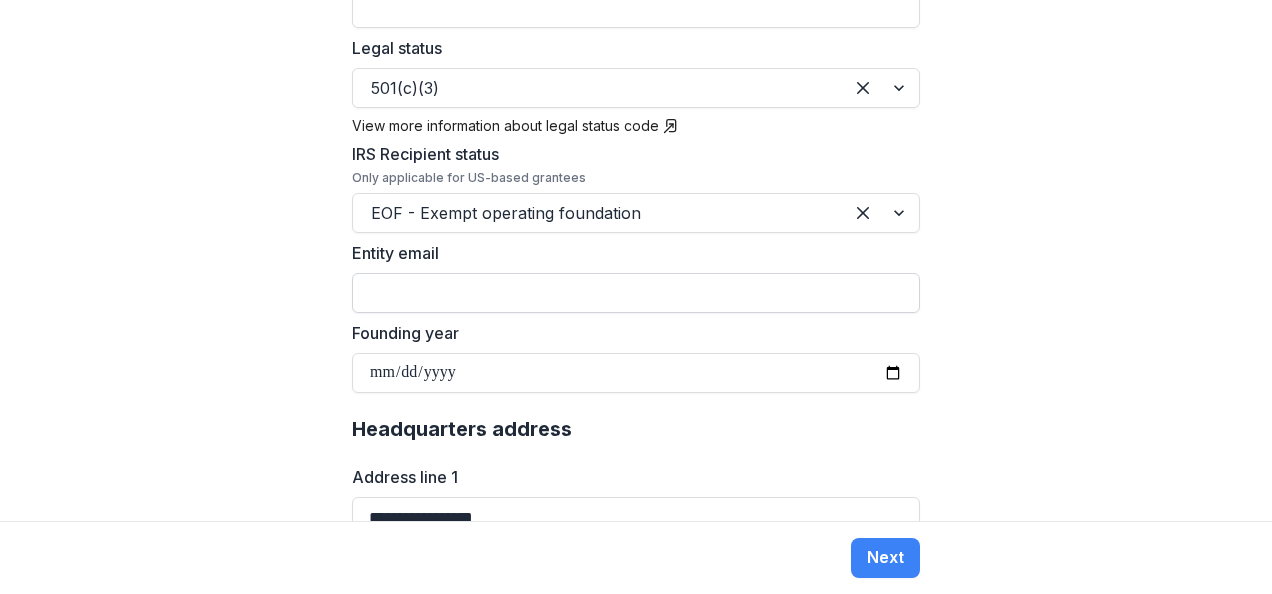 click on "Entity email" at bounding box center [636, 293] 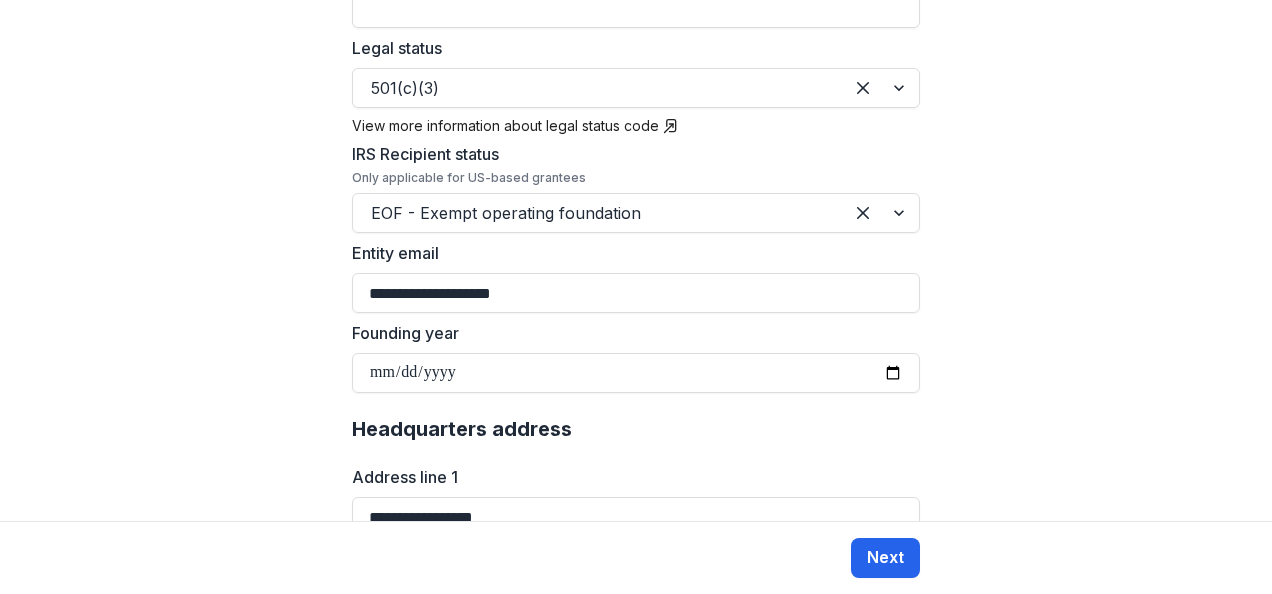 type on "**********" 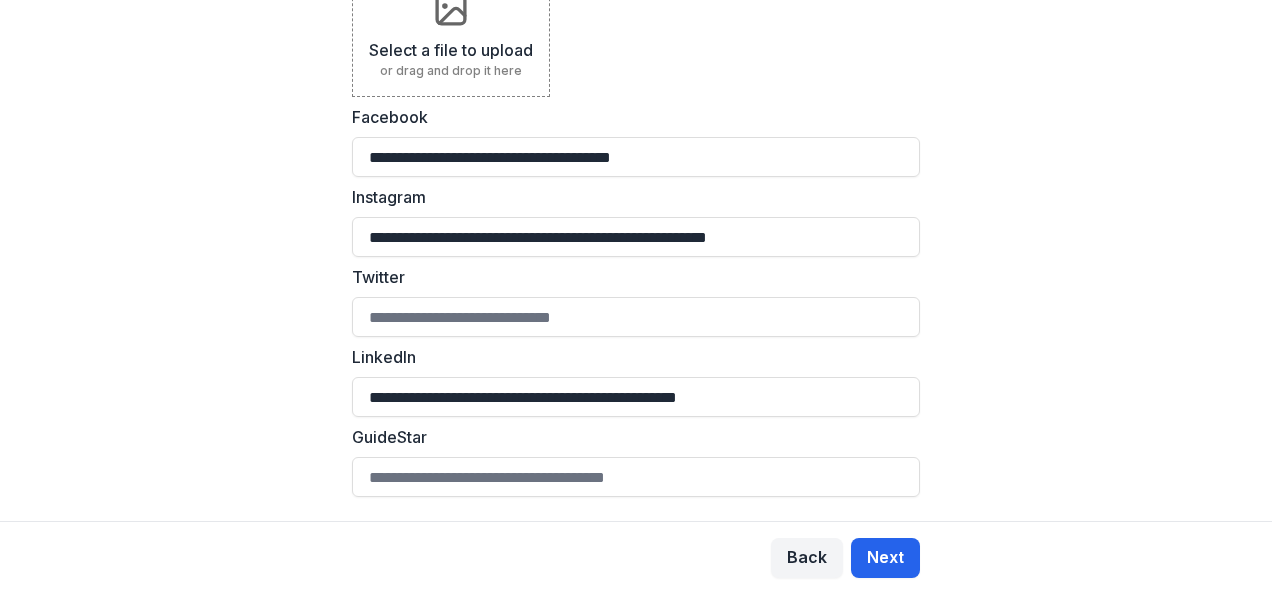 scroll, scrollTop: 0, scrollLeft: 0, axis: both 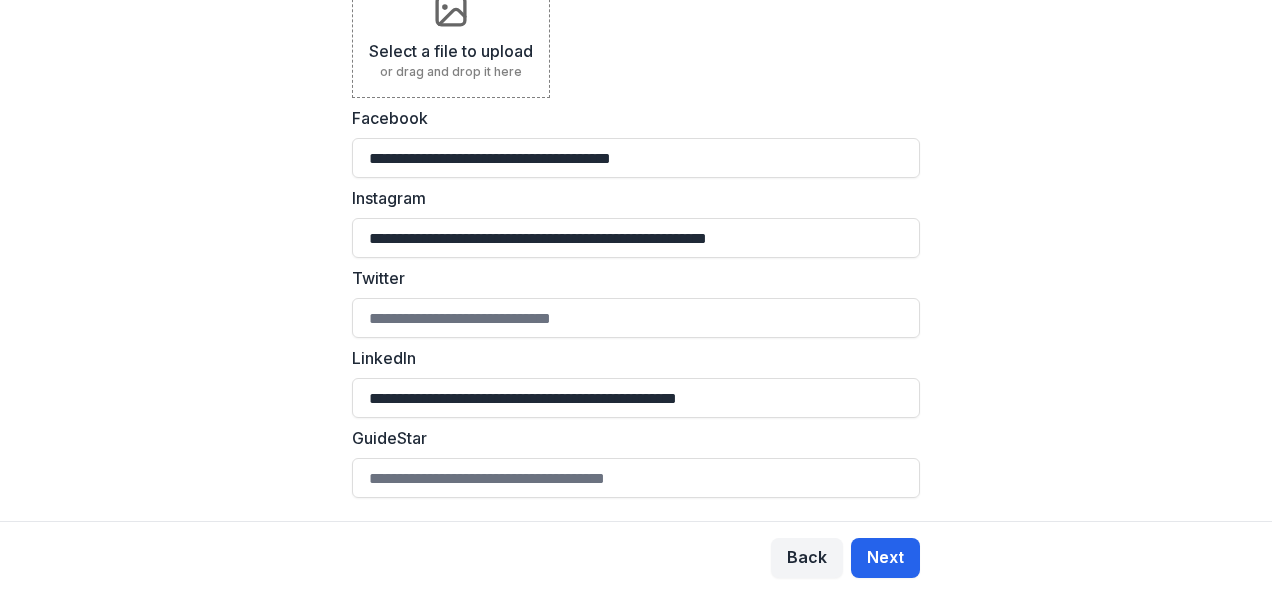 click on "Next" at bounding box center [885, 558] 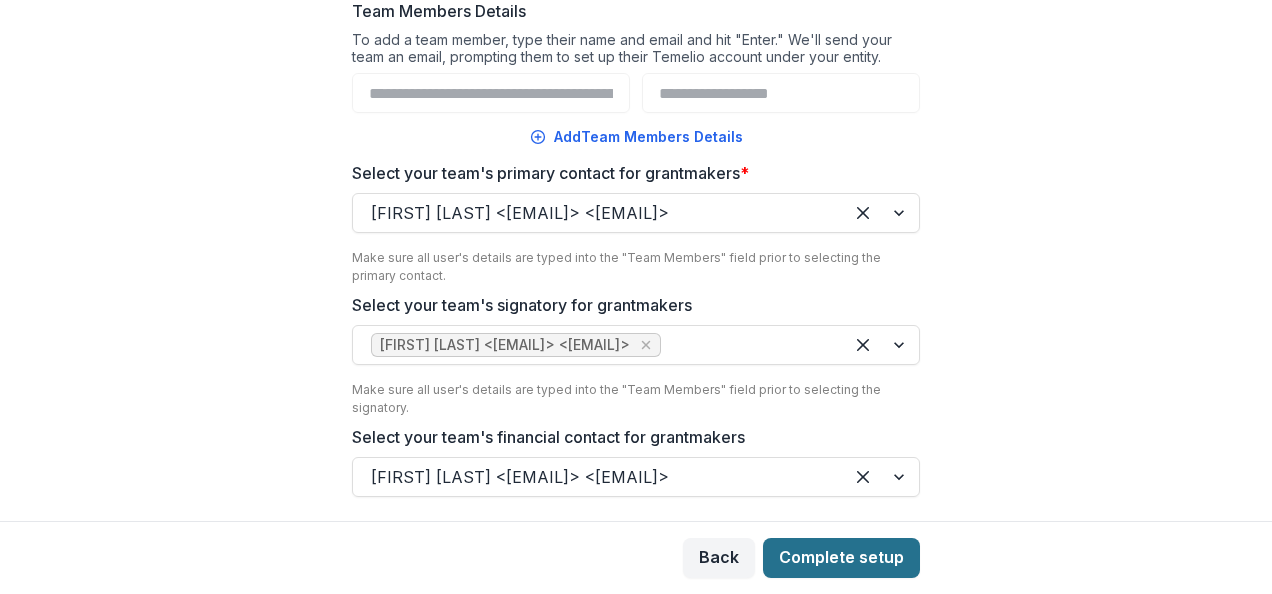 scroll, scrollTop: 0, scrollLeft: 0, axis: both 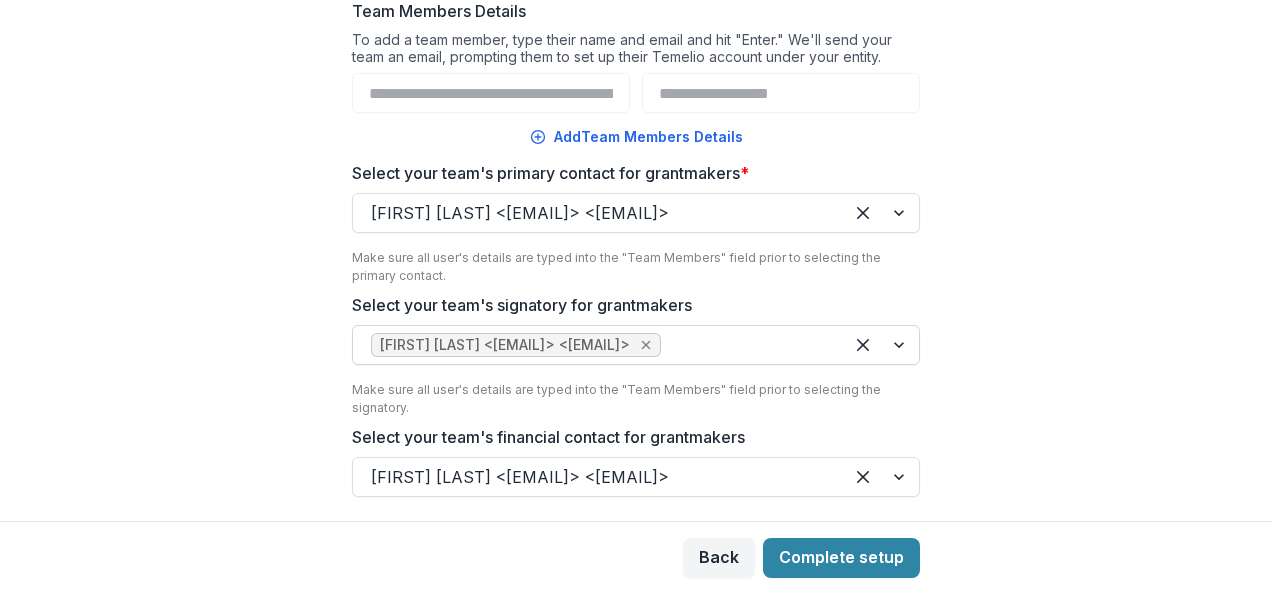 click 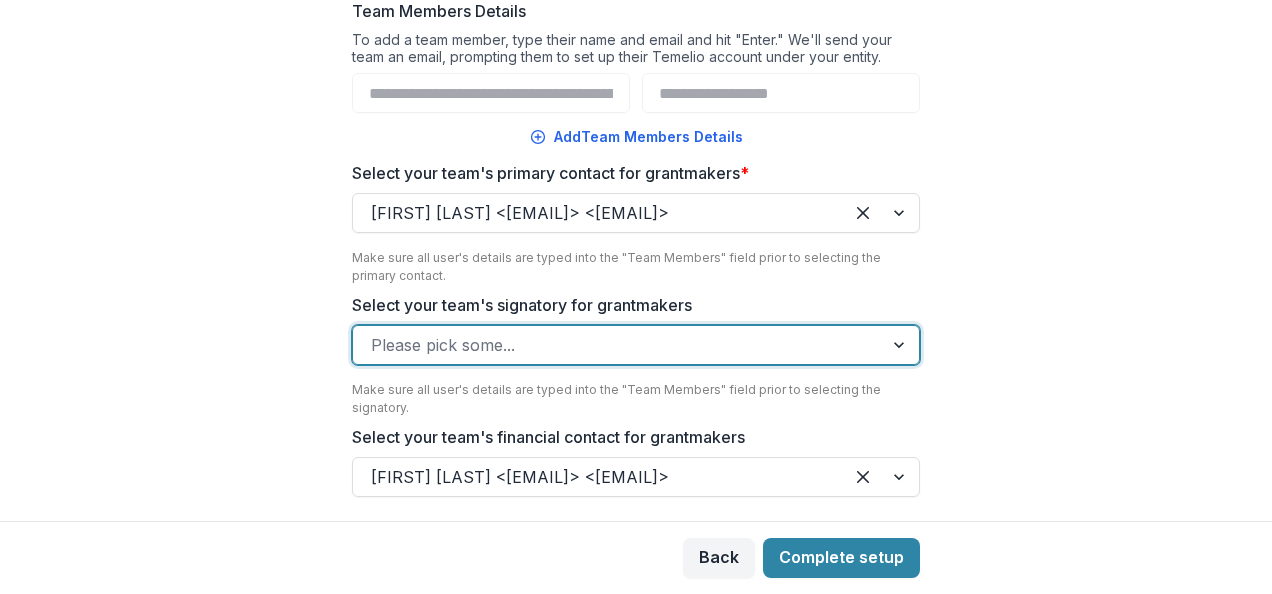 scroll, scrollTop: 363, scrollLeft: 0, axis: vertical 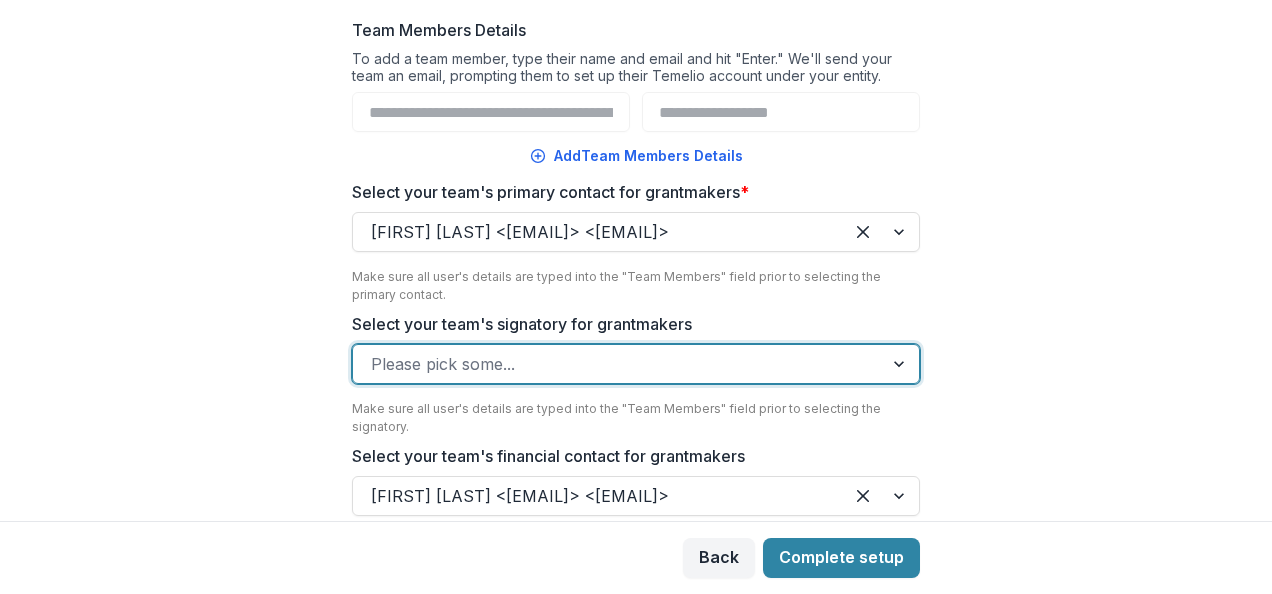 paste on "**********" 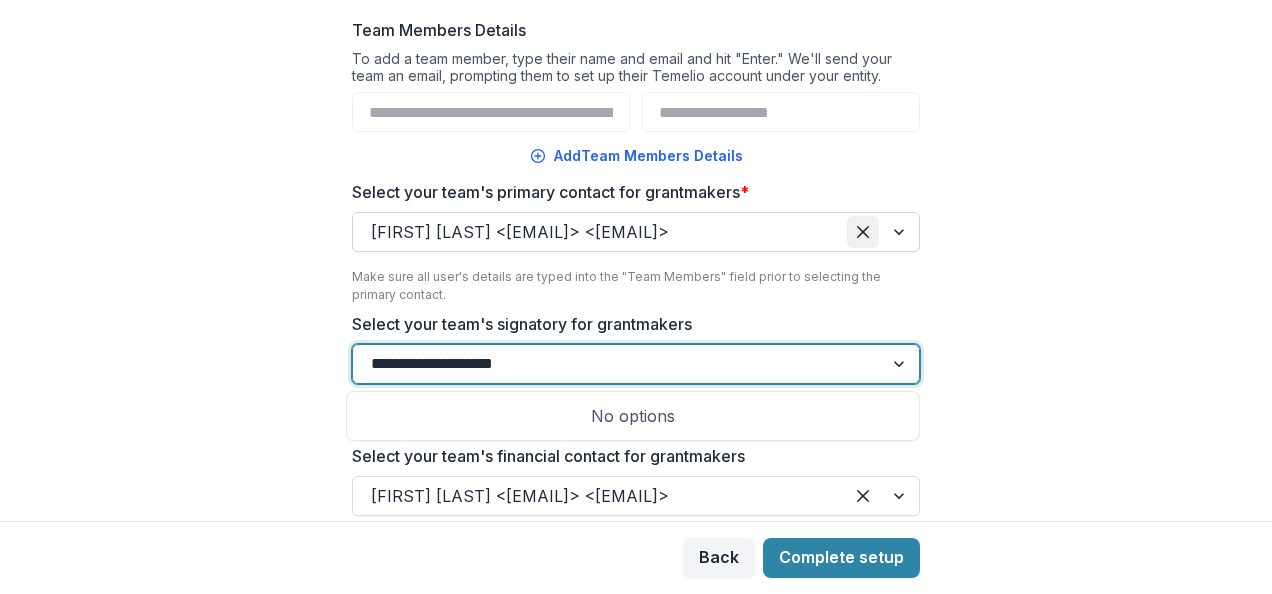 type on "**********" 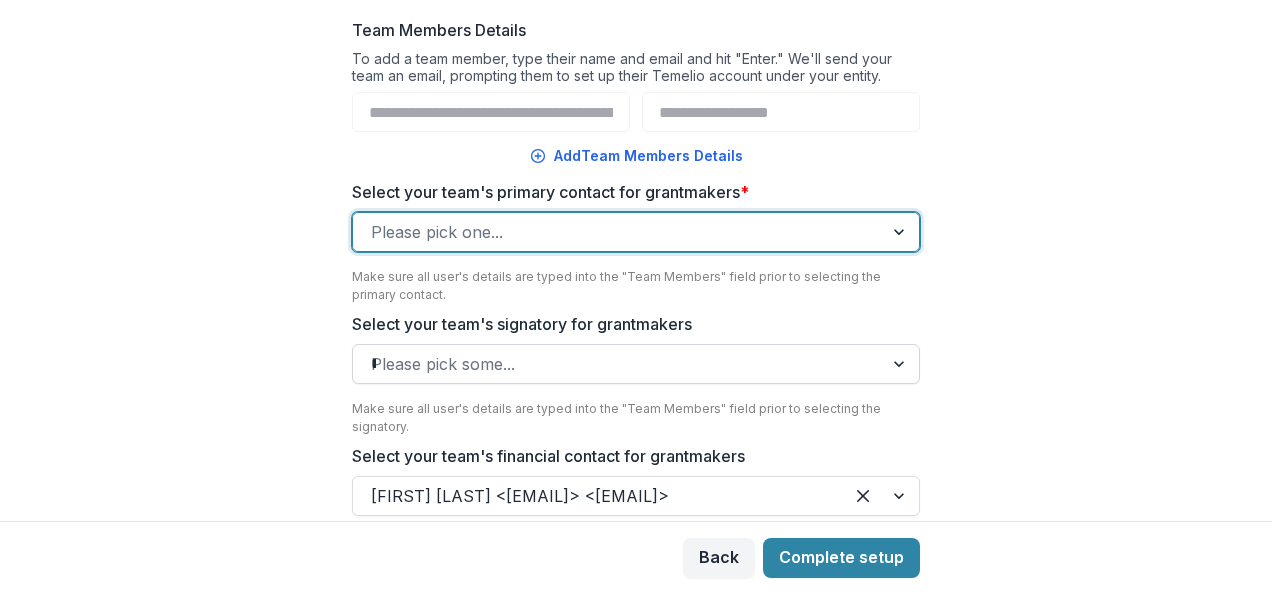 type 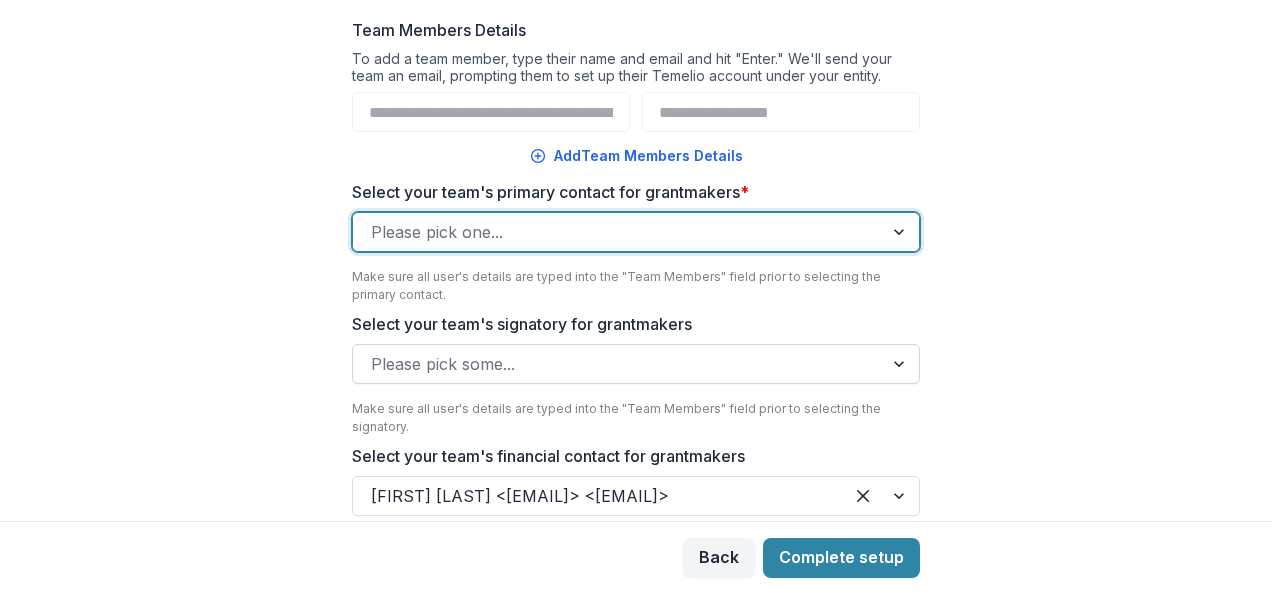 click at bounding box center [618, 232] 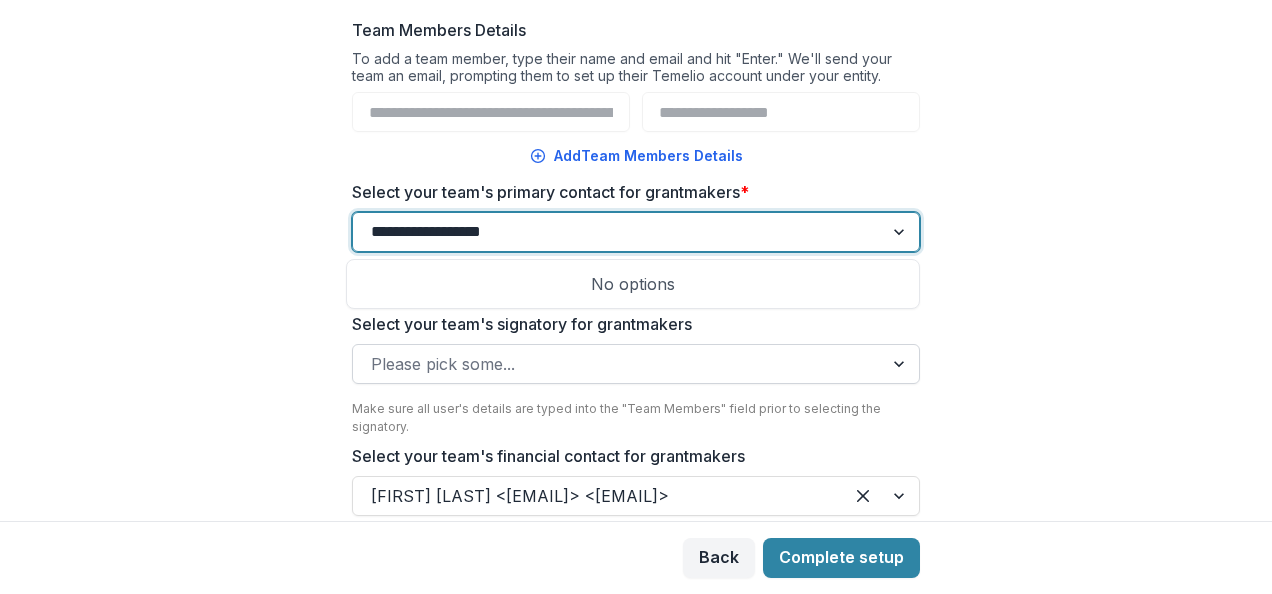paste on "**********" 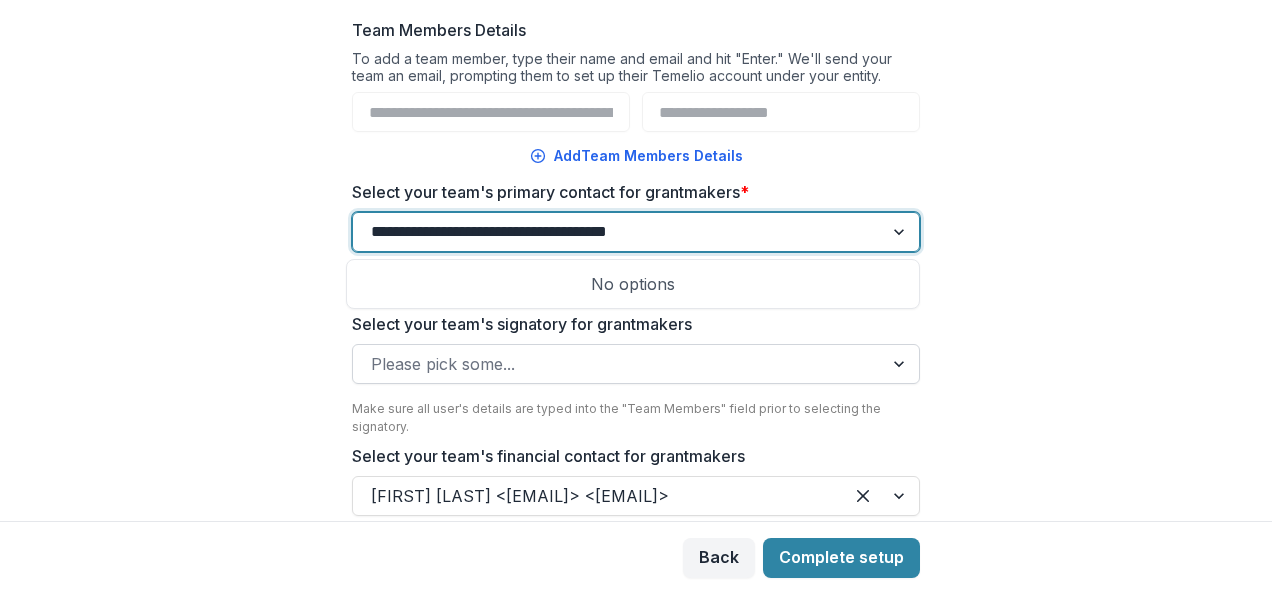 type on "**********" 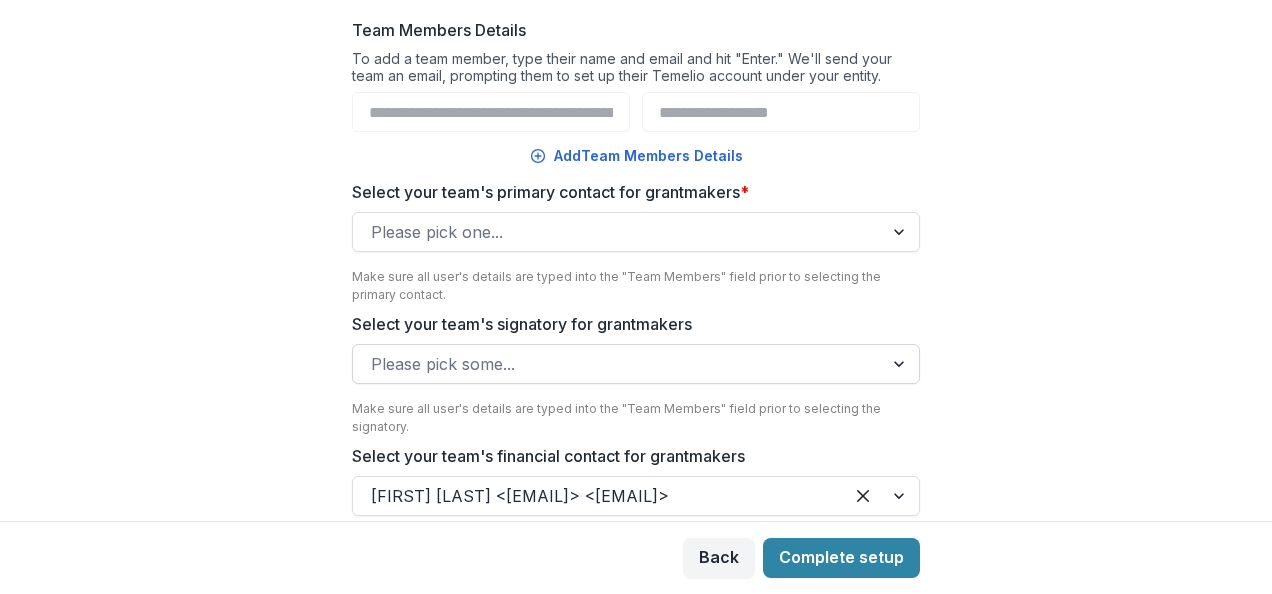 click on "**********" at bounding box center [636, 260] 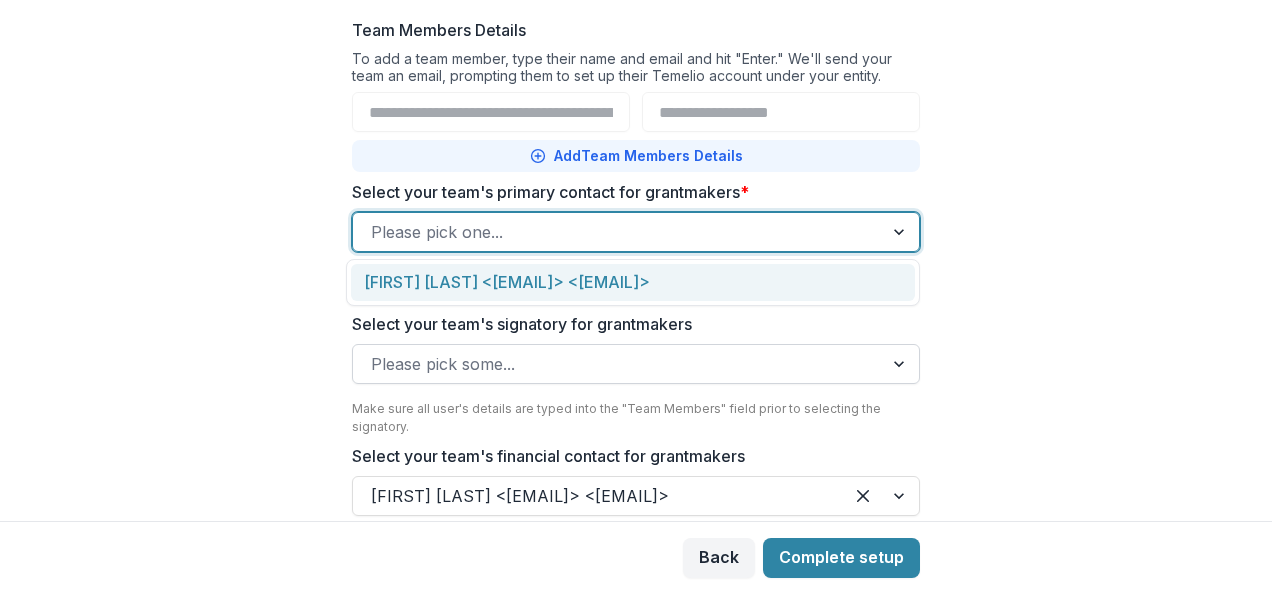 click on "Add  Team Members Details" at bounding box center [636, 156] 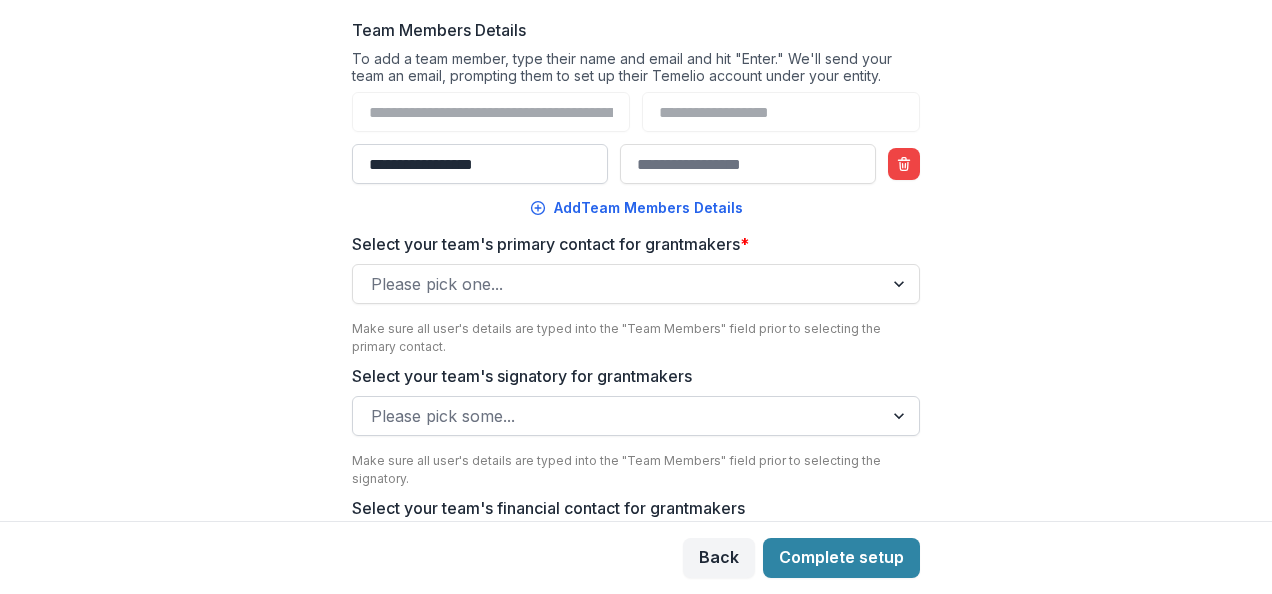 type on "**********" 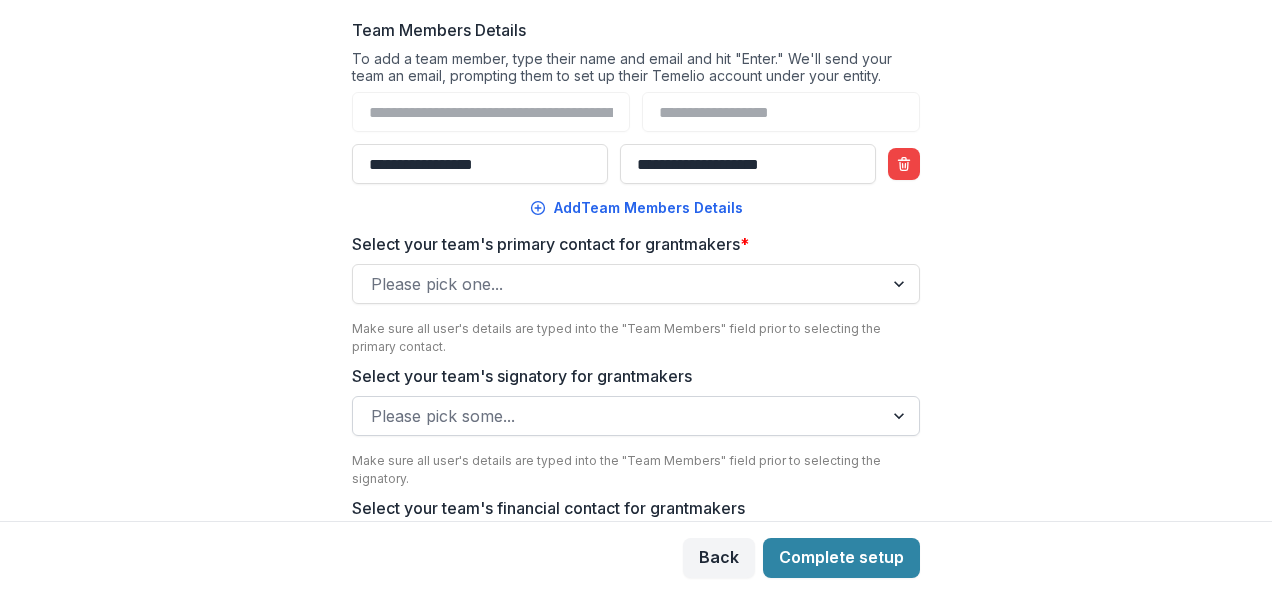 type on "**********" 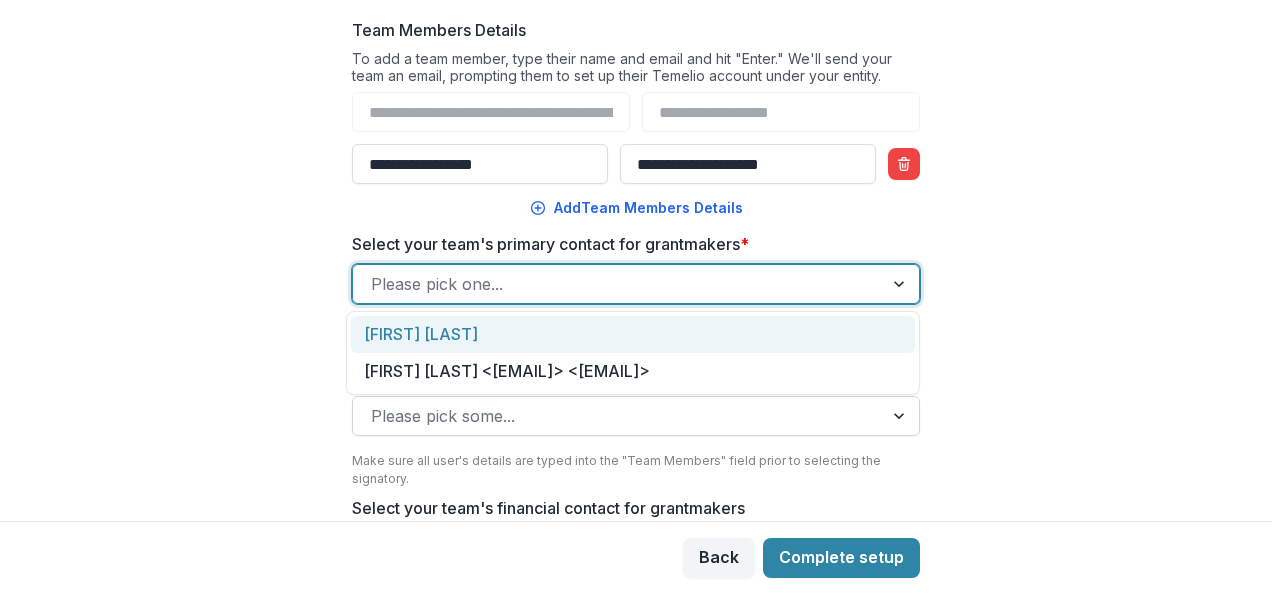 click at bounding box center [618, 284] 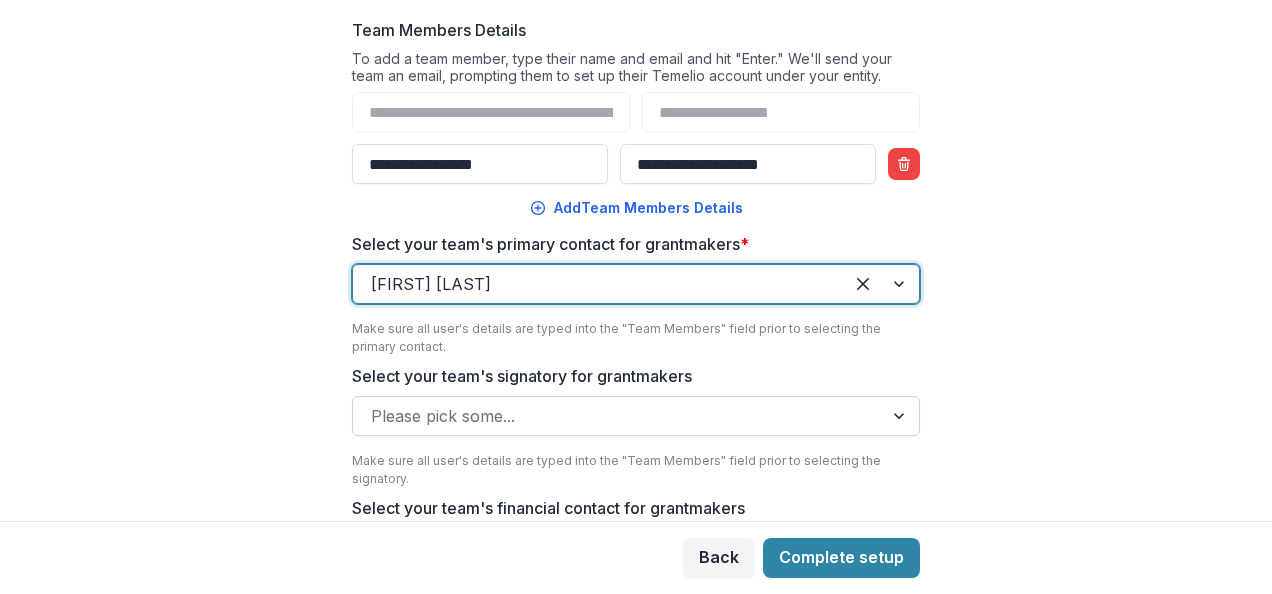 click at bounding box center [901, 416] 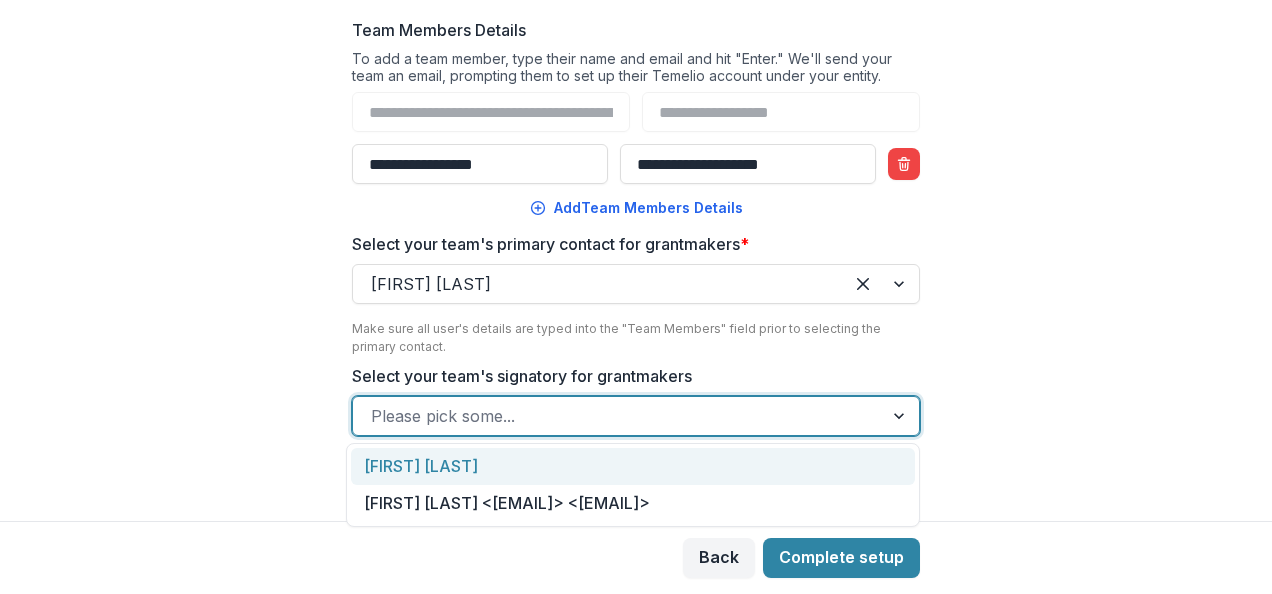 click on "[FIRST] [LAST]" at bounding box center (633, 466) 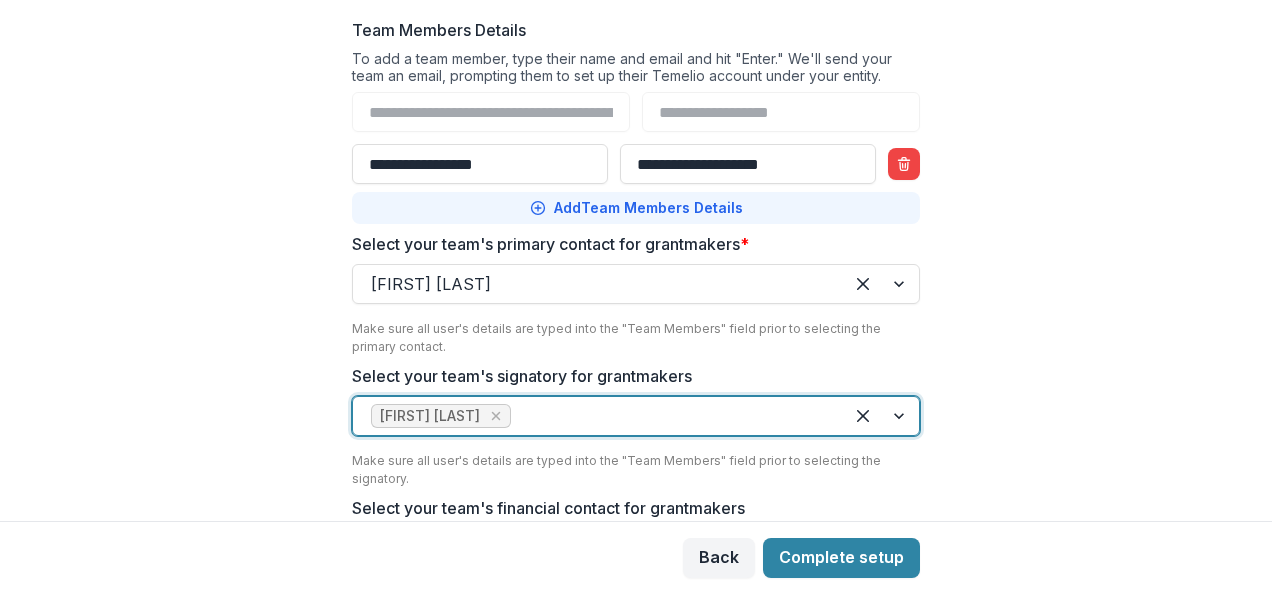 click on "Add  Team Members Details" at bounding box center (636, 208) 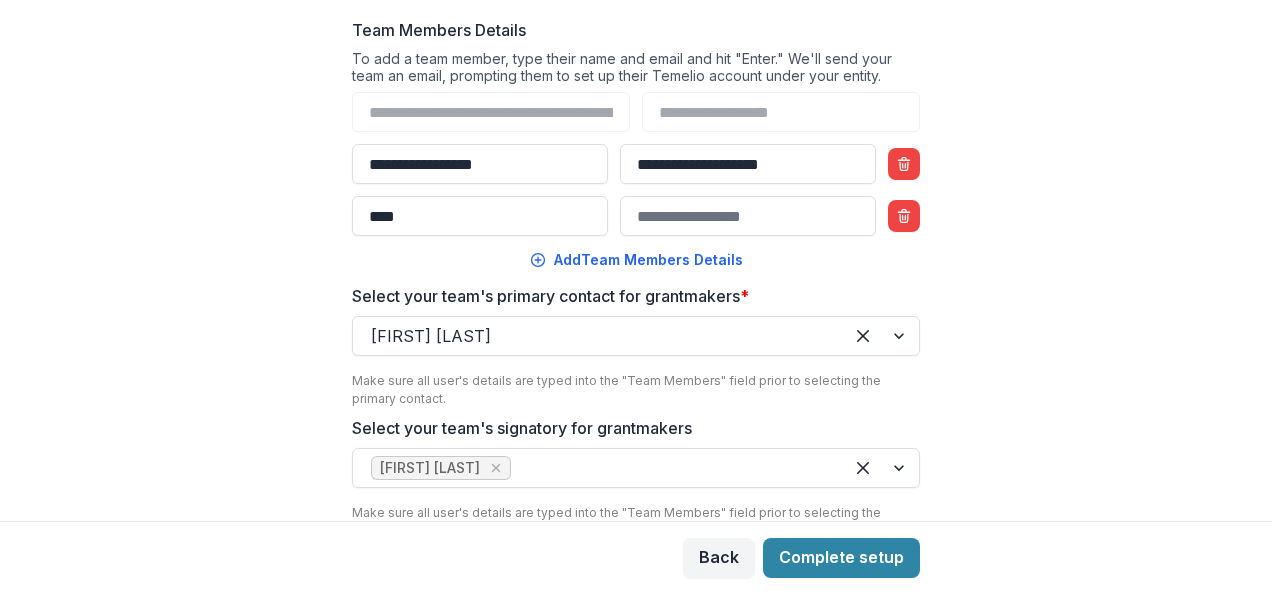 type on "***" 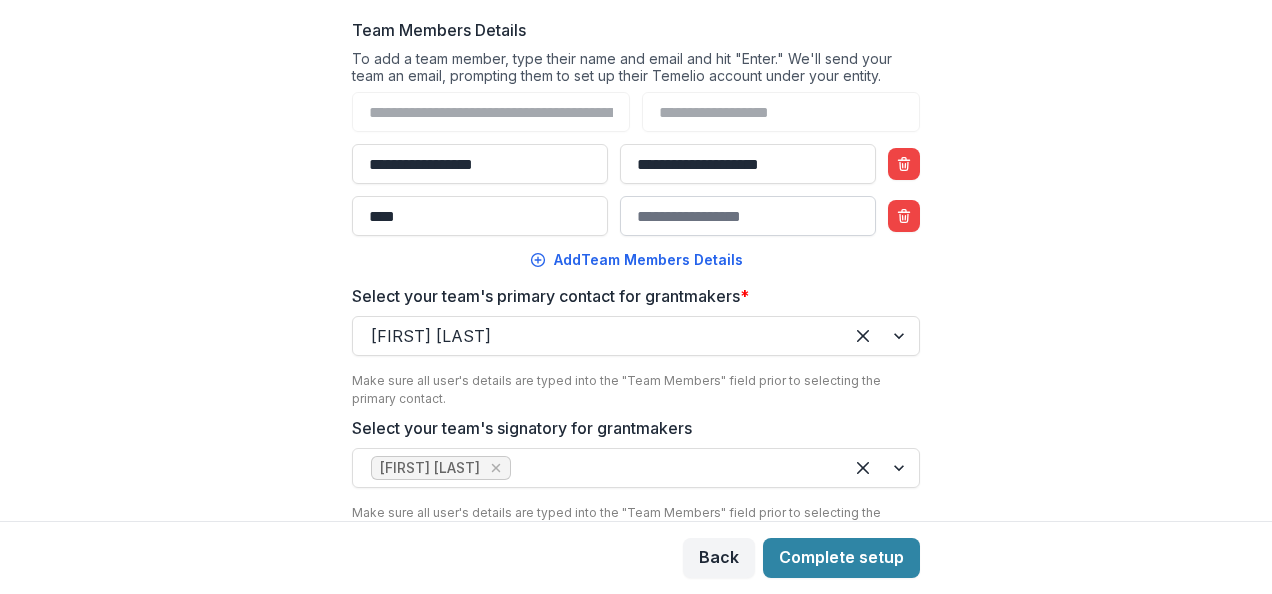 click on "Team Members Details" at bounding box center (748, 216) 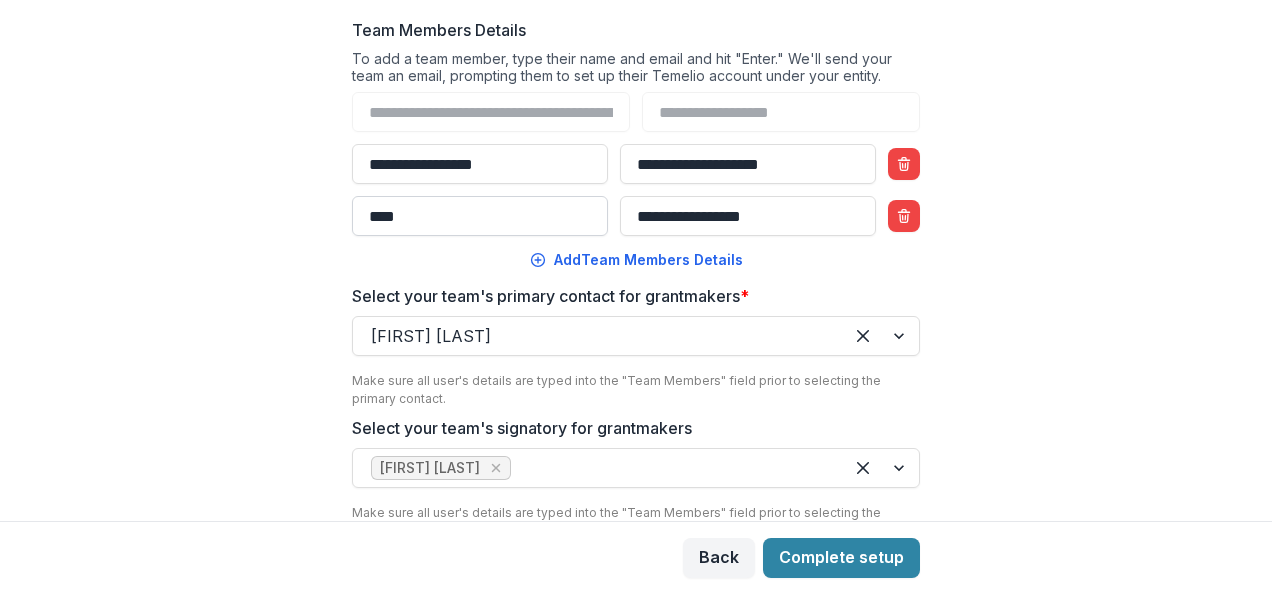 type on "**********" 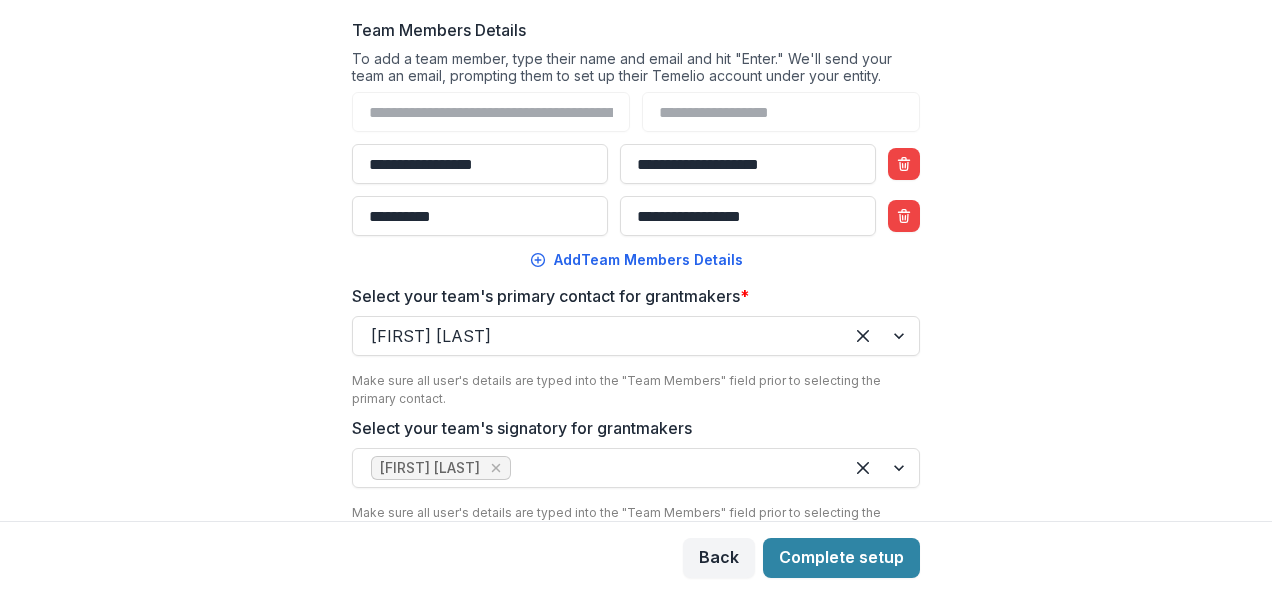 type on "**********" 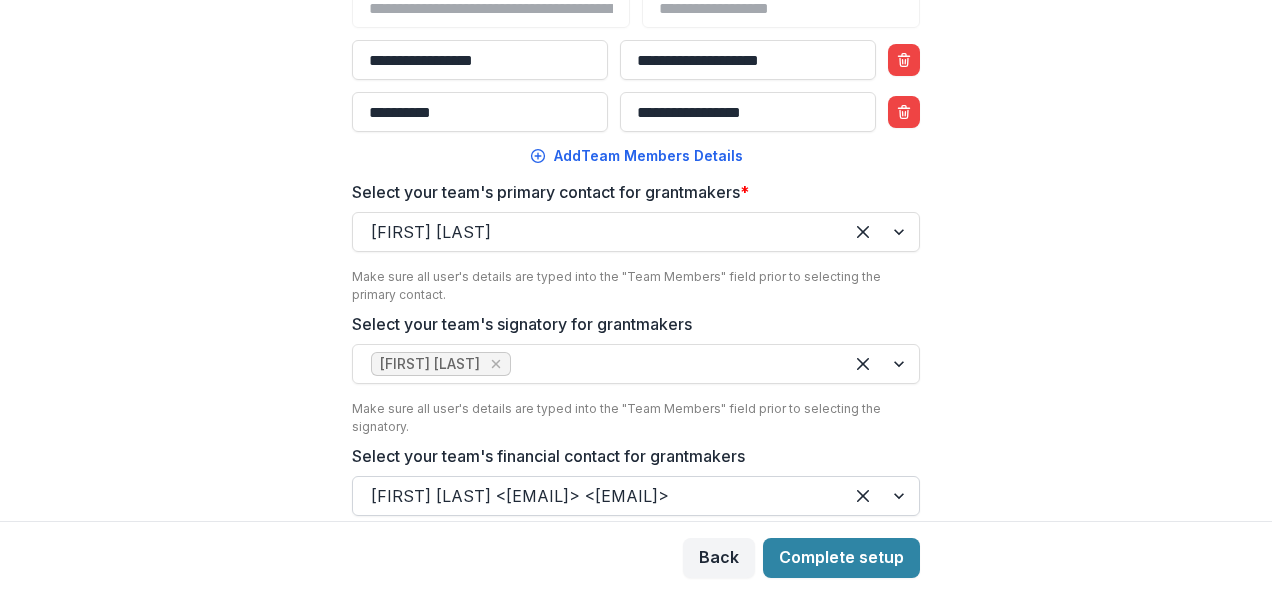 click at bounding box center [881, 496] 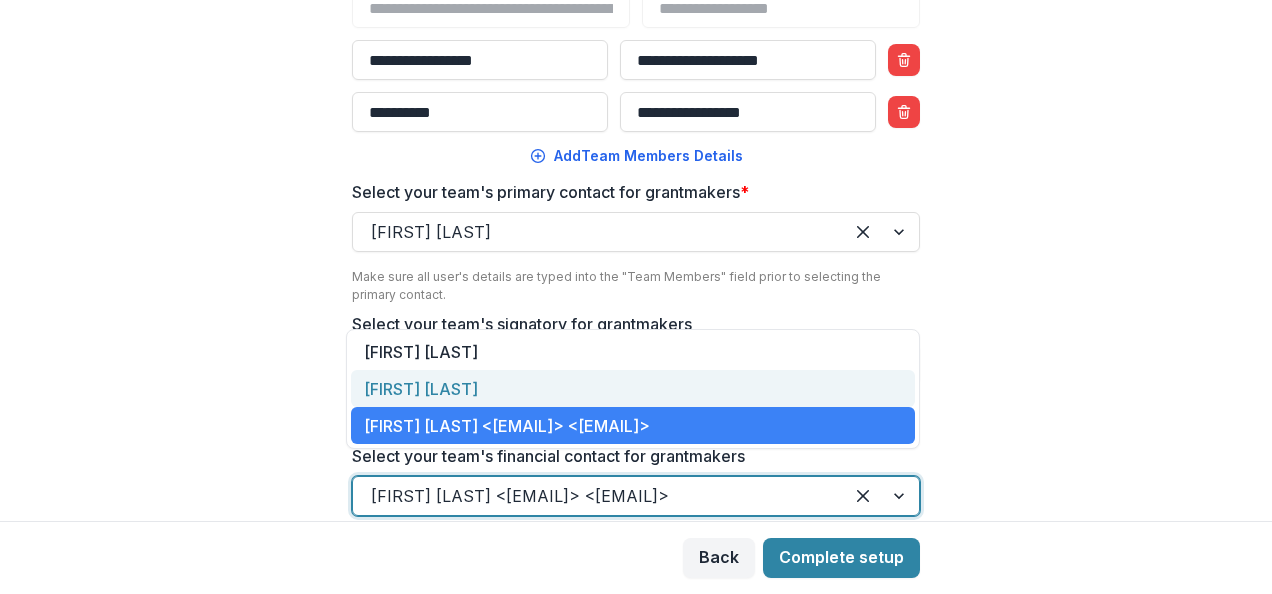click on "[FIRST] [LAST]" at bounding box center [633, 388] 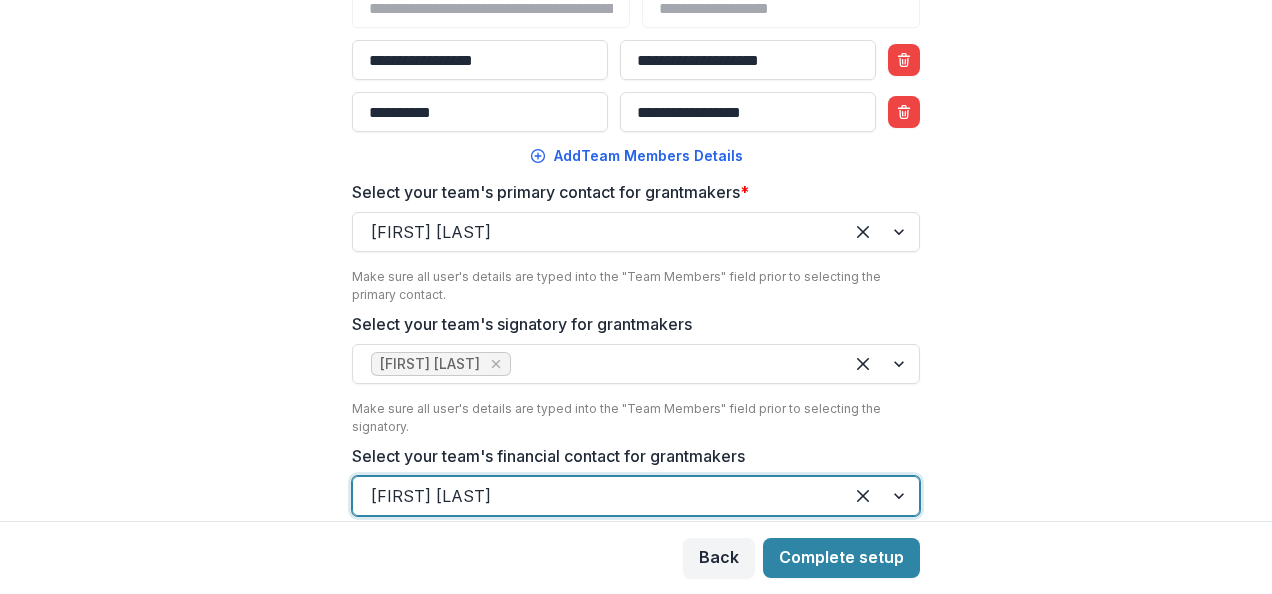 click on "option [FIRST] [LAST], selected.
option [FIRST] [LAST], selected." at bounding box center (636, 260) 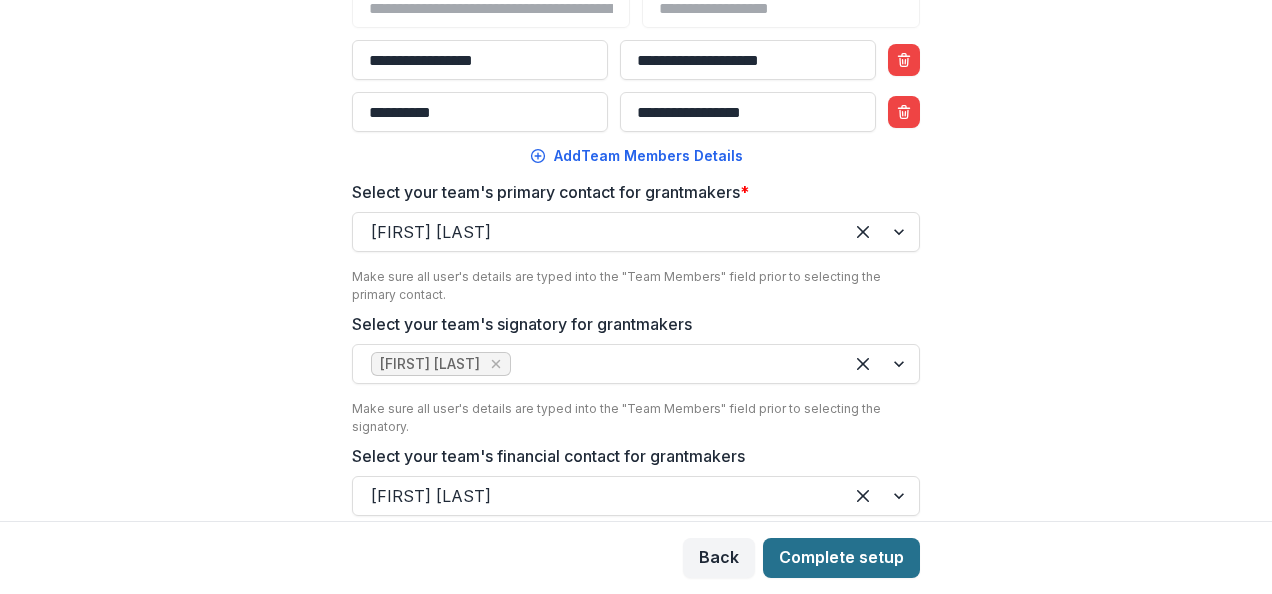 click on "Complete setup" at bounding box center (841, 558) 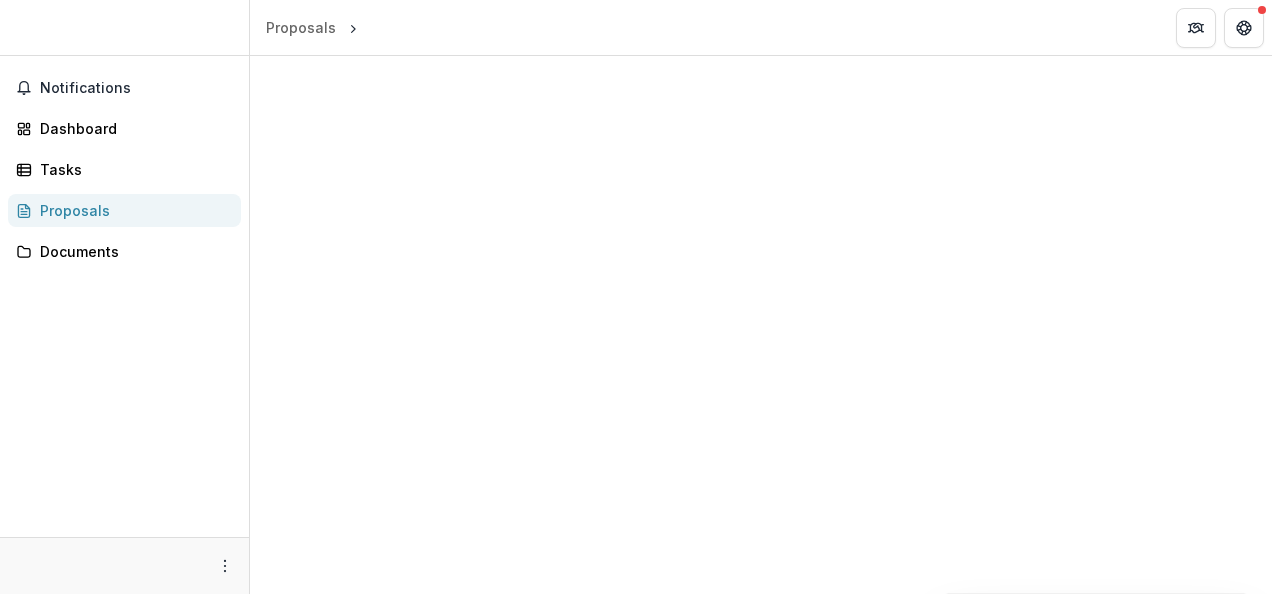 scroll, scrollTop: 0, scrollLeft: 0, axis: both 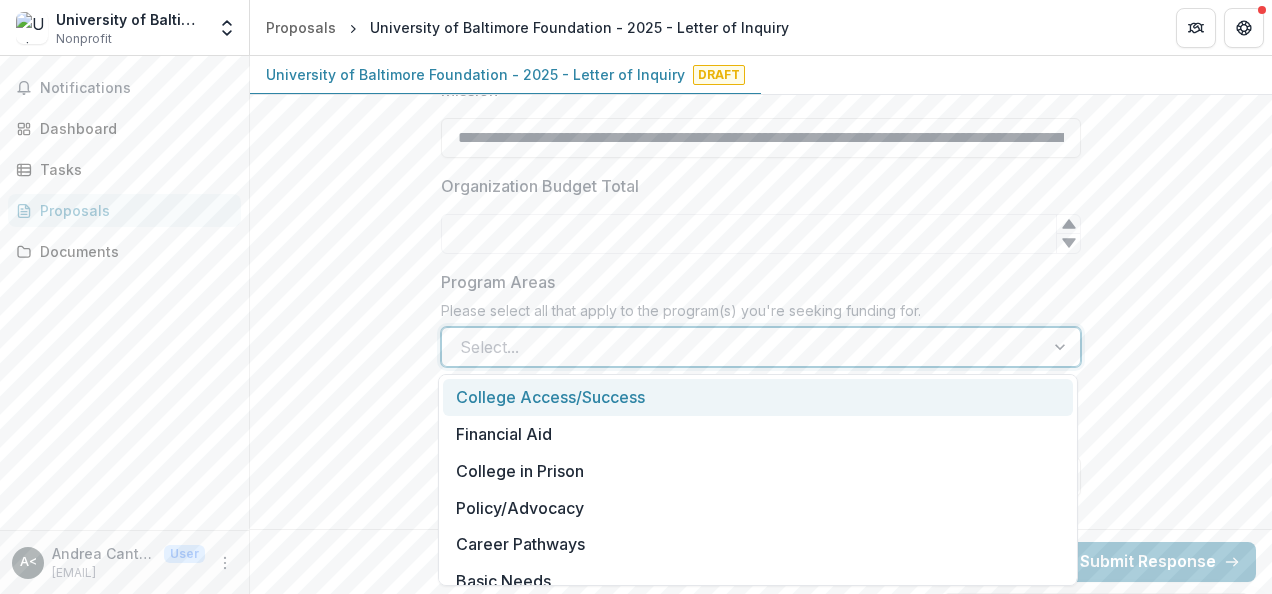 click at bounding box center [1062, 347] 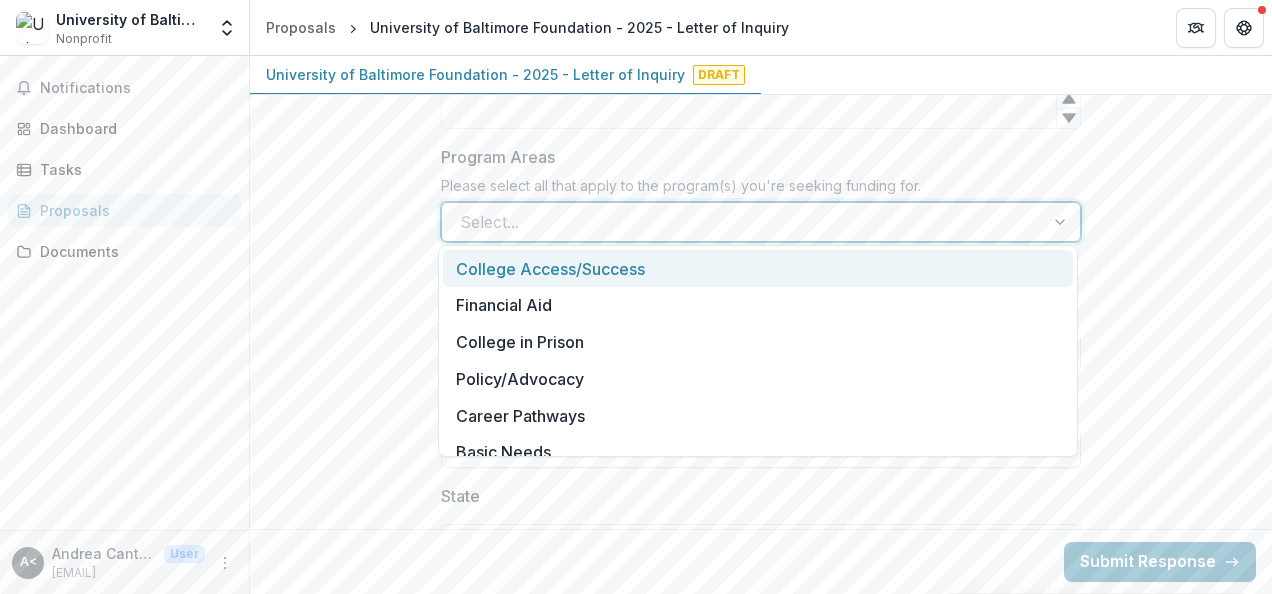 scroll, scrollTop: 1307, scrollLeft: 0, axis: vertical 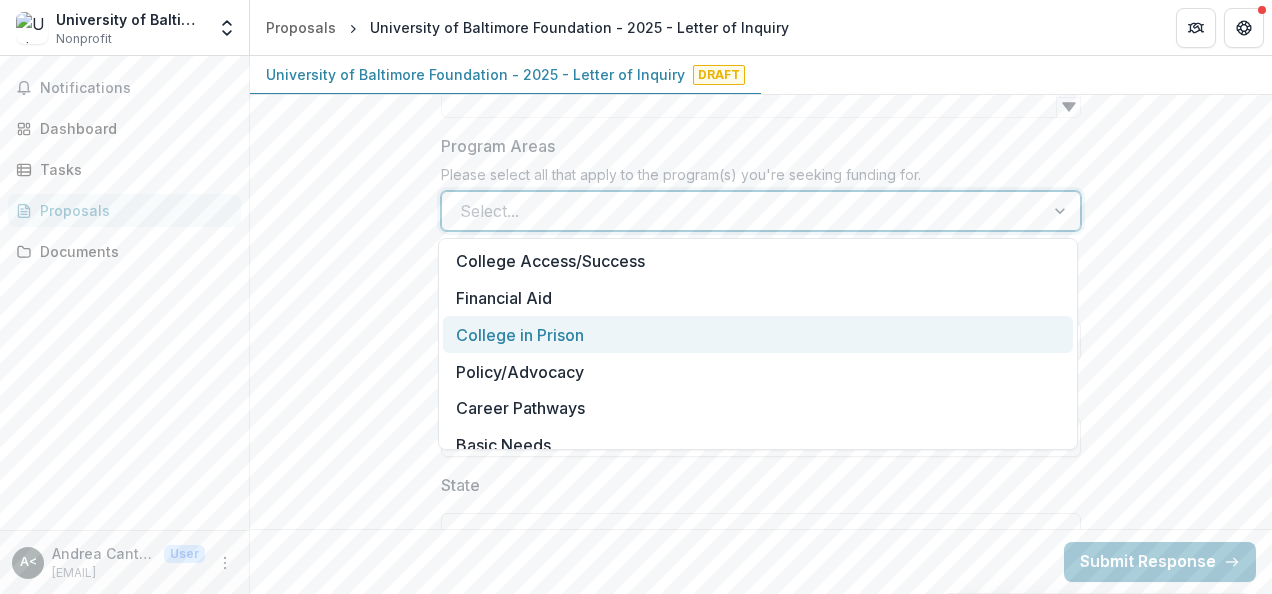 click on "College in Prison" at bounding box center (758, 334) 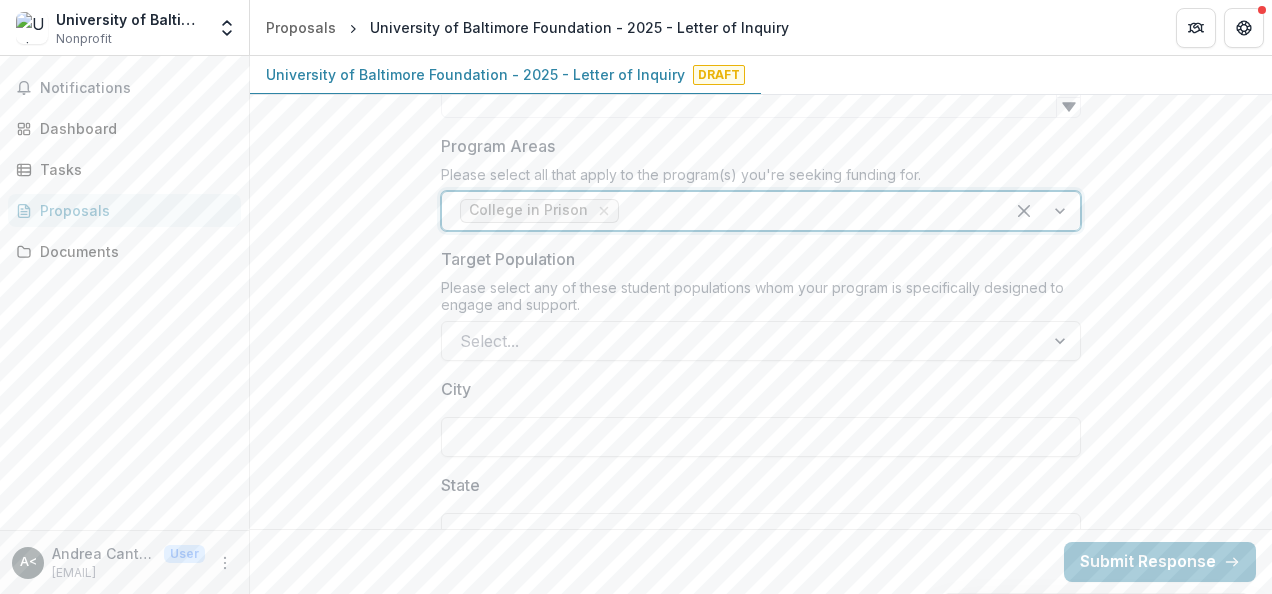 click at bounding box center [1042, 211] 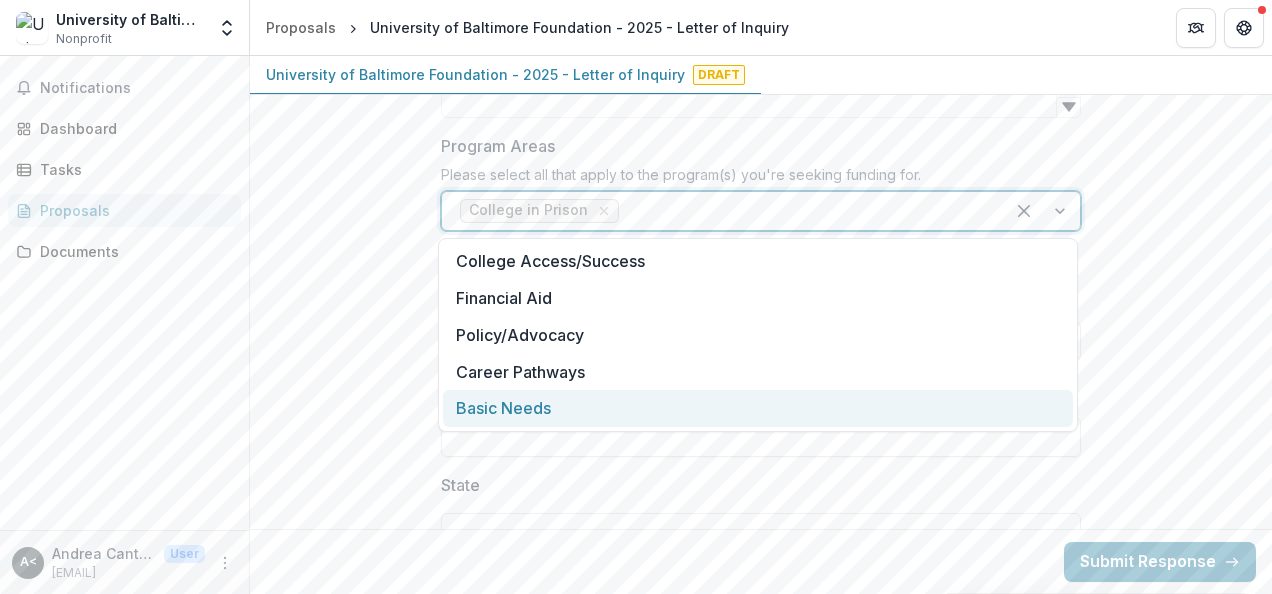 click on "Basic Needs" at bounding box center [758, 408] 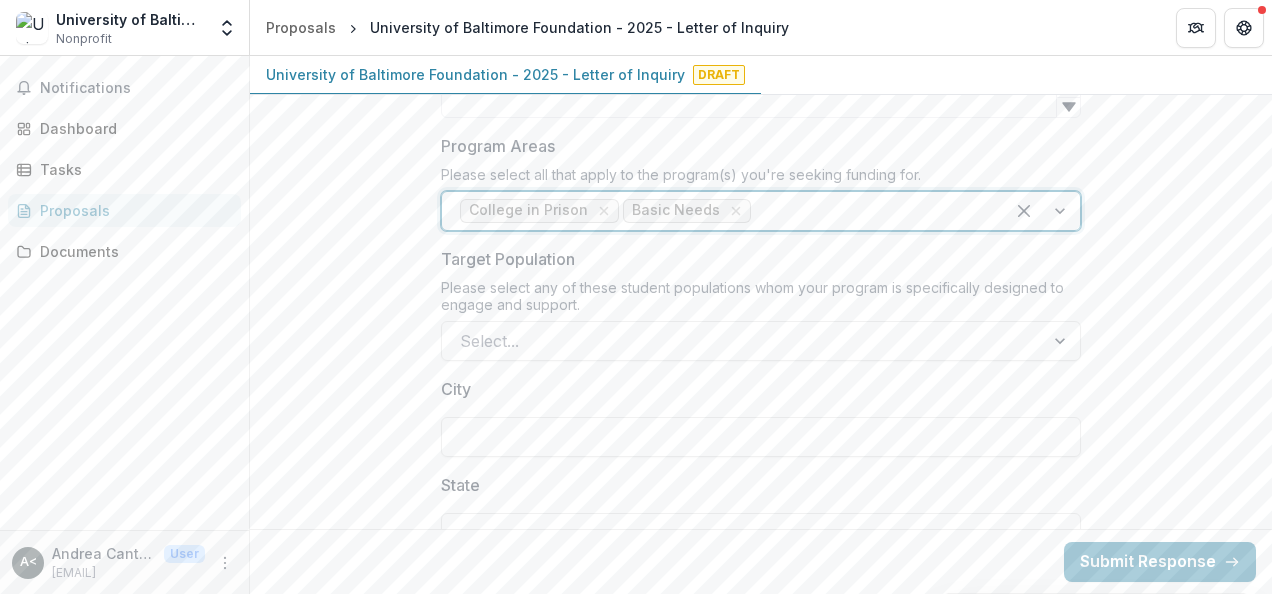 click at bounding box center [1042, 211] 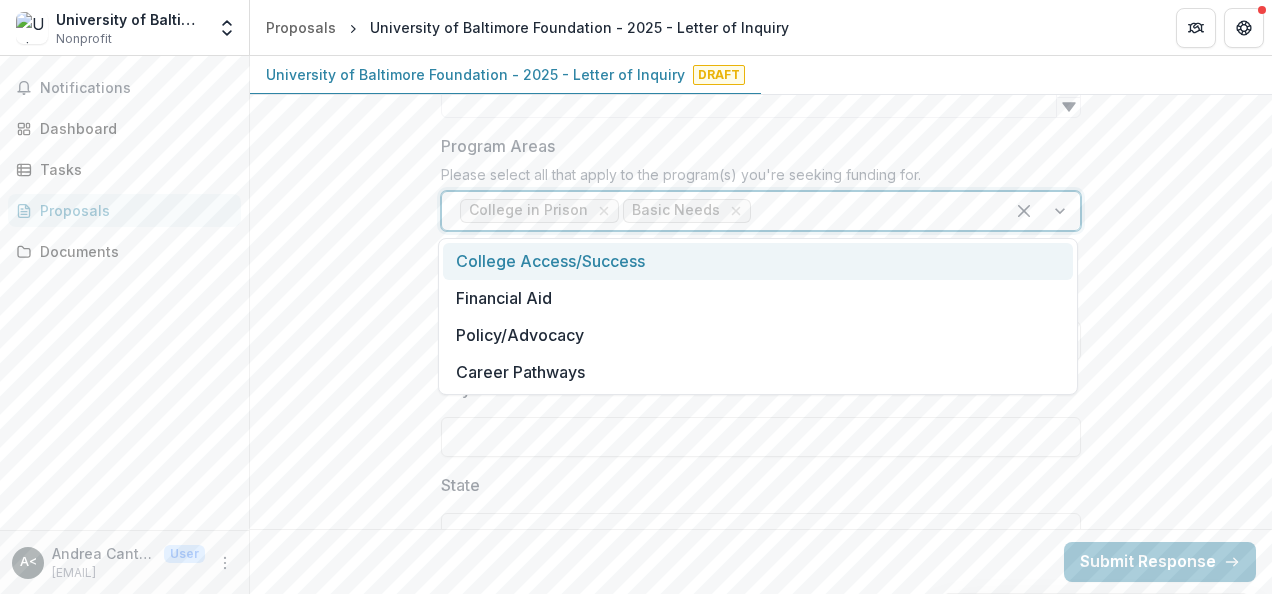 click on "College Access/Success" at bounding box center (758, 261) 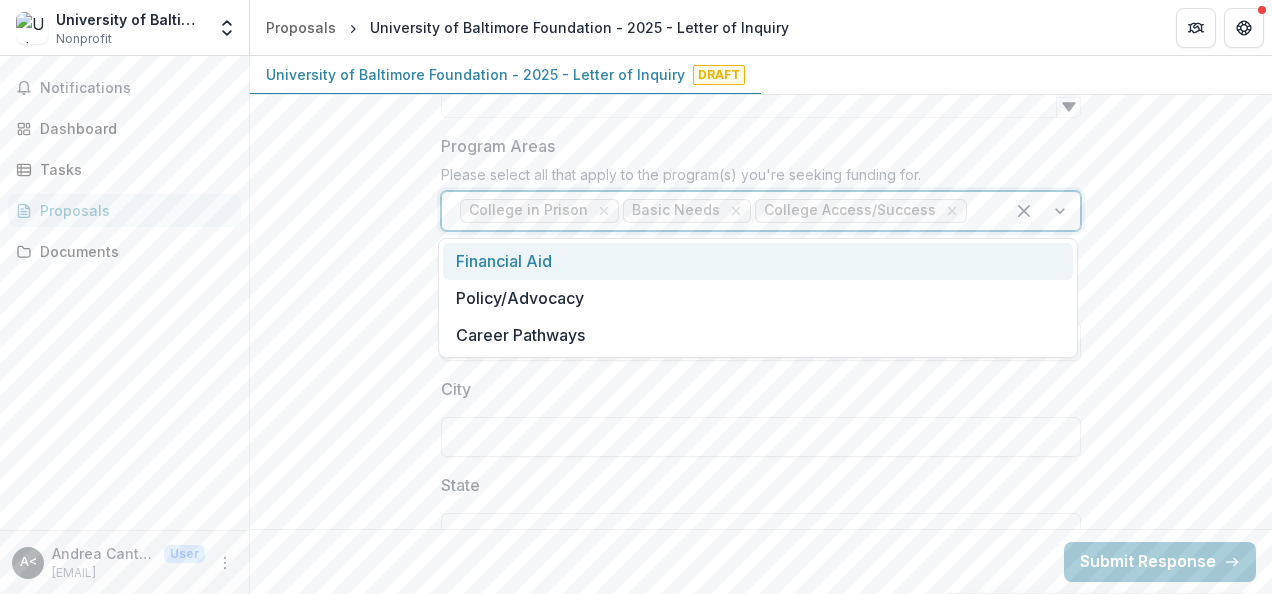 click at bounding box center (1042, 211) 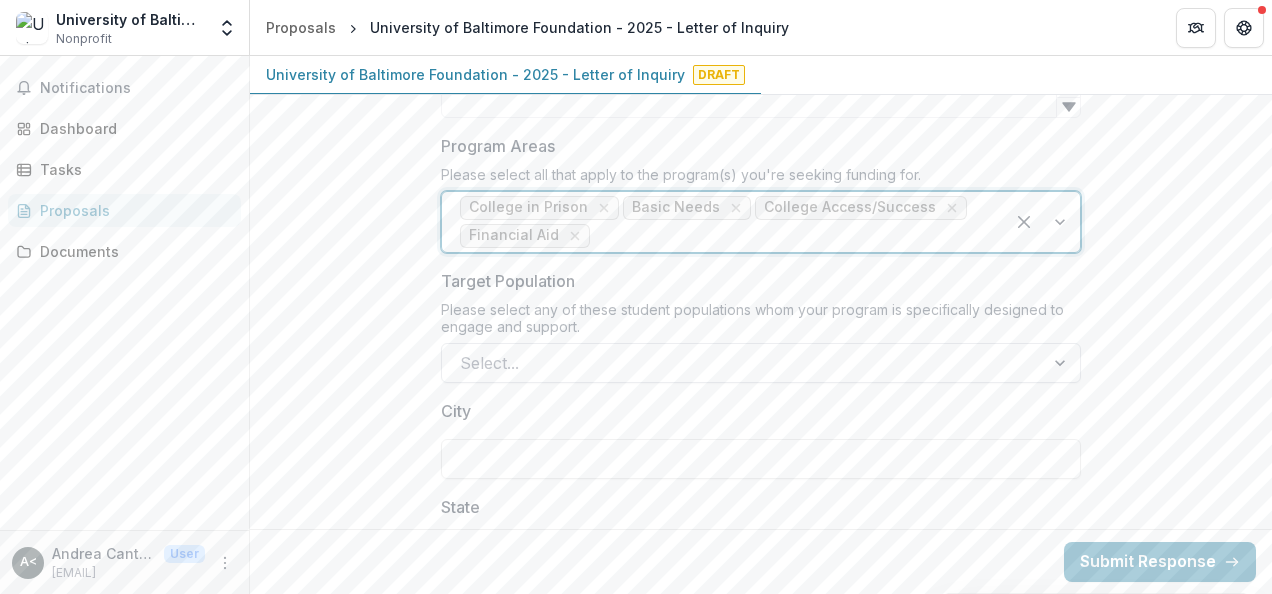 click at bounding box center (743, 363) 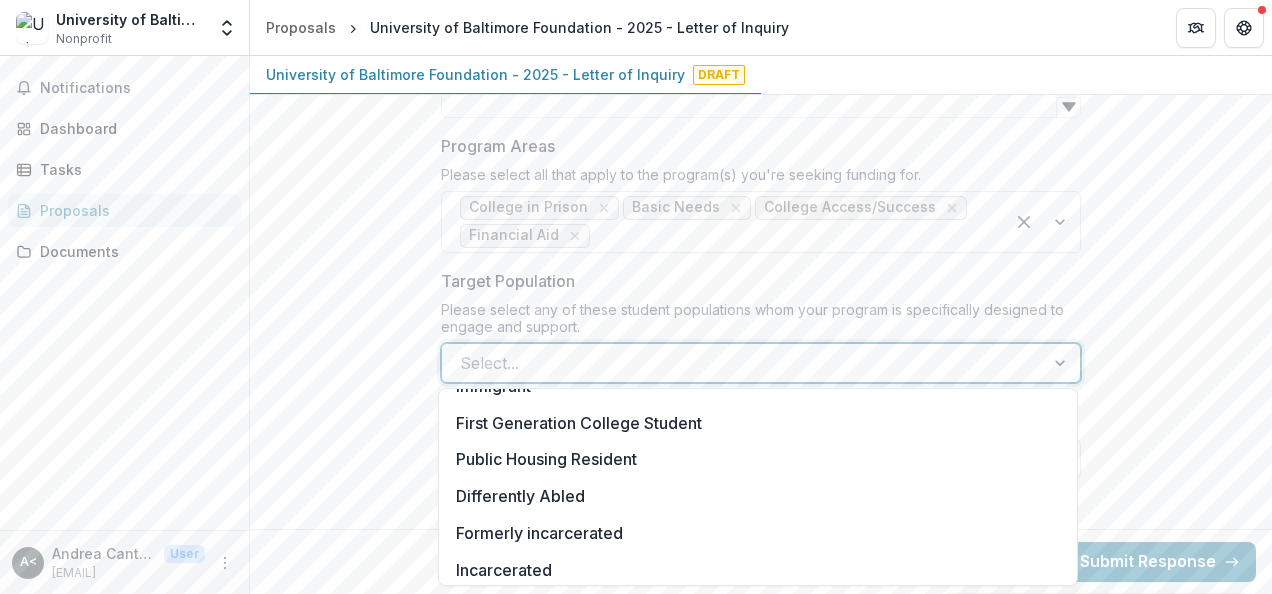 scroll, scrollTop: 216, scrollLeft: 0, axis: vertical 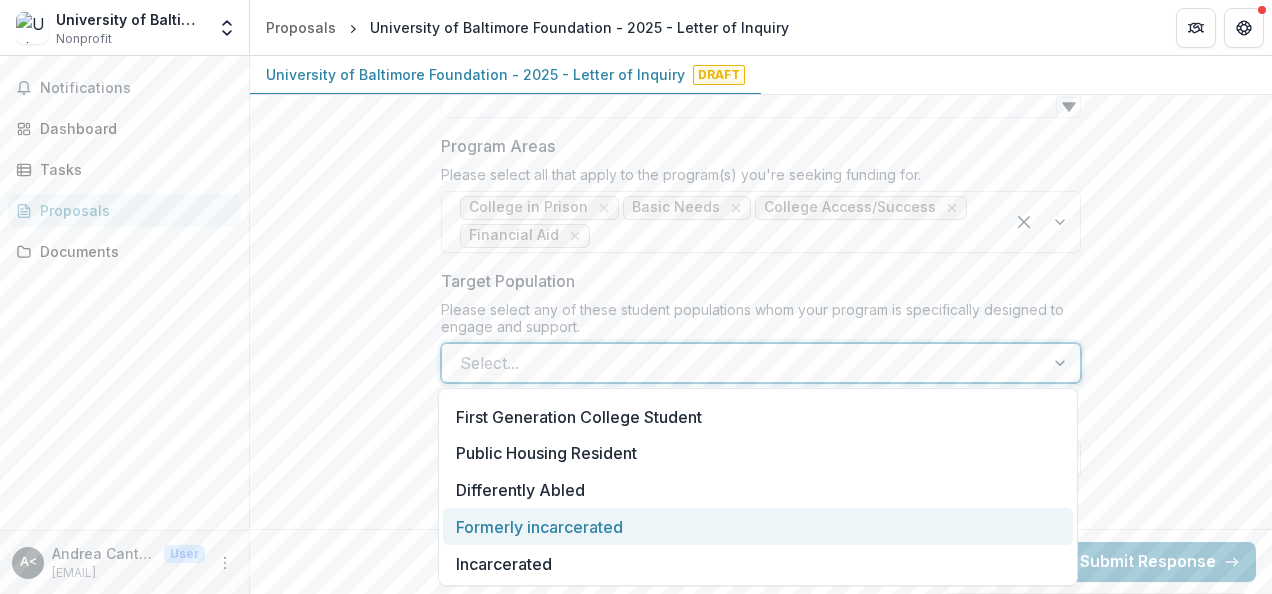 click on "Formerly incarcerated" at bounding box center (758, 526) 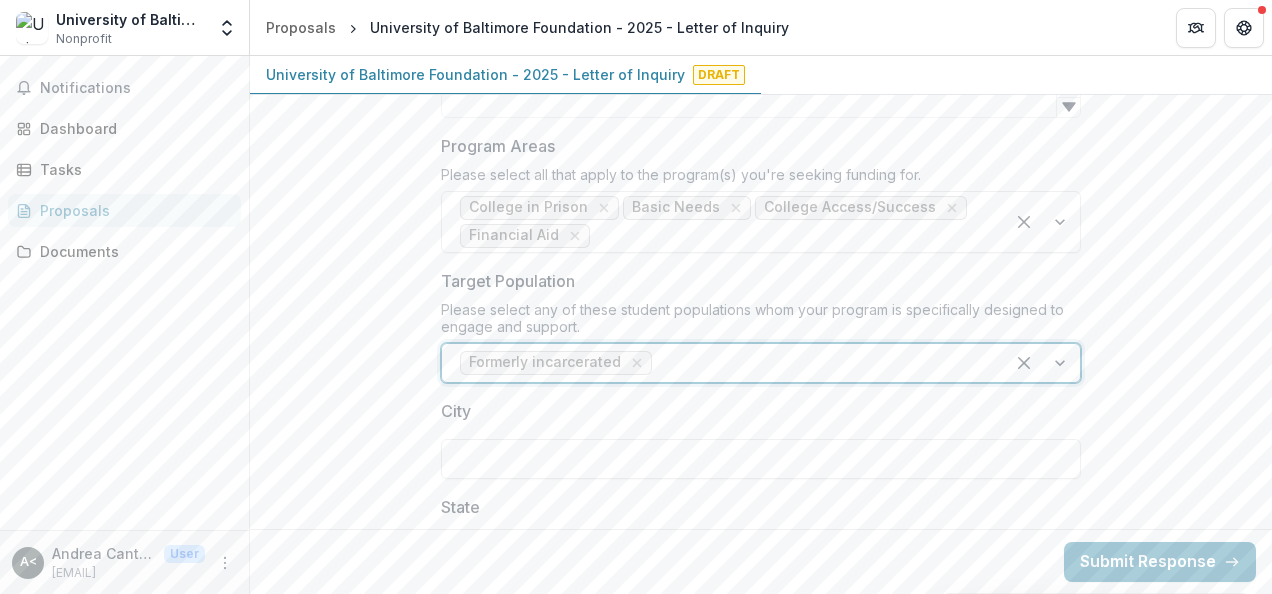 click at bounding box center [1042, 363] 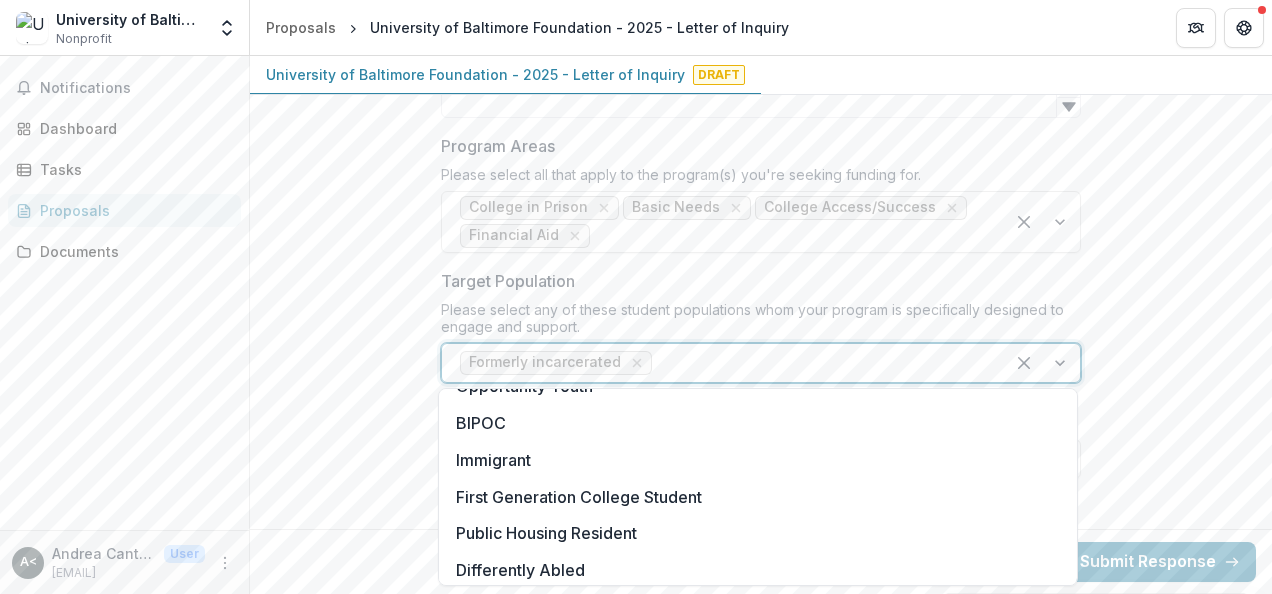 scroll, scrollTop: 180, scrollLeft: 0, axis: vertical 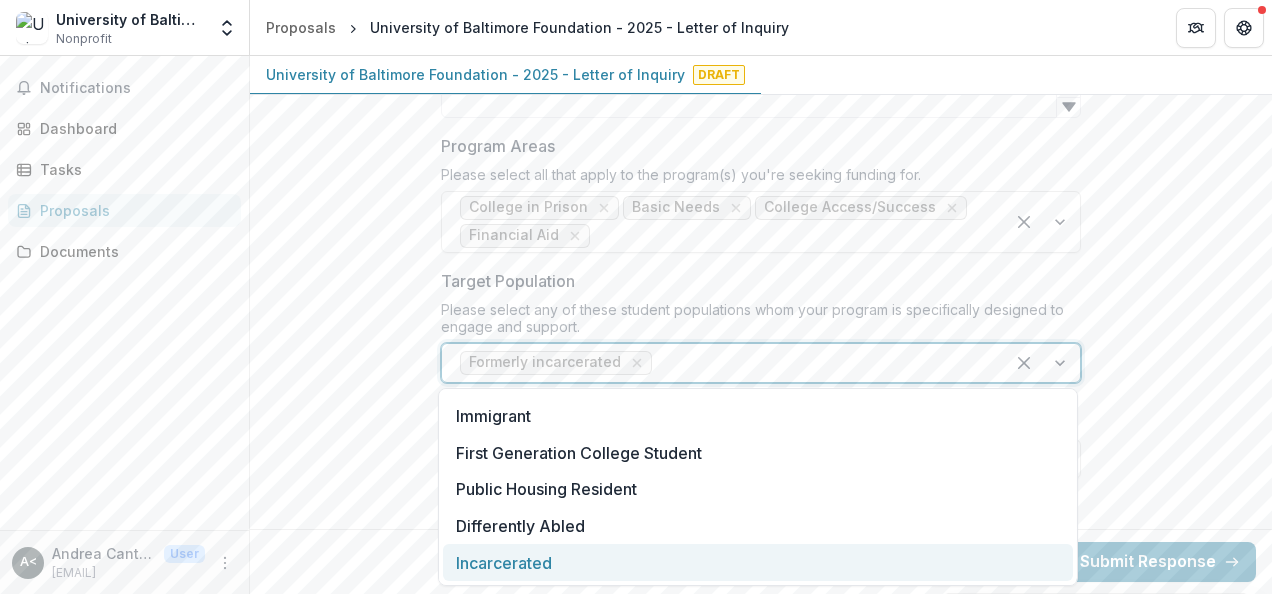 click on "Incarcerated" at bounding box center [758, 562] 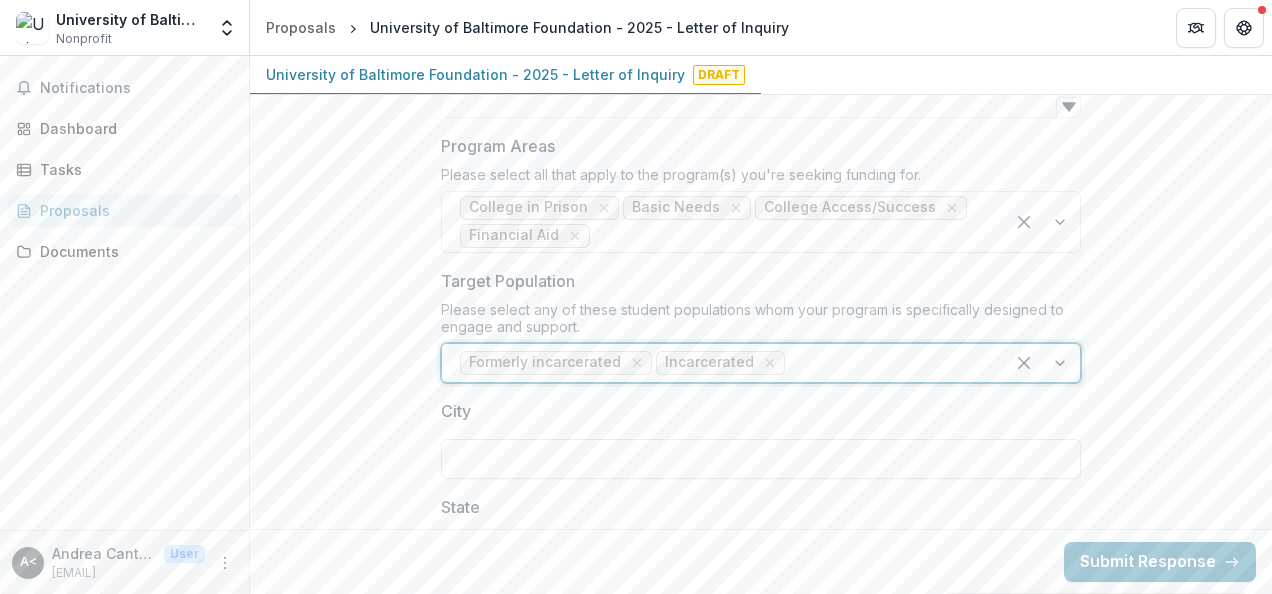 click on "City" at bounding box center [761, 459] 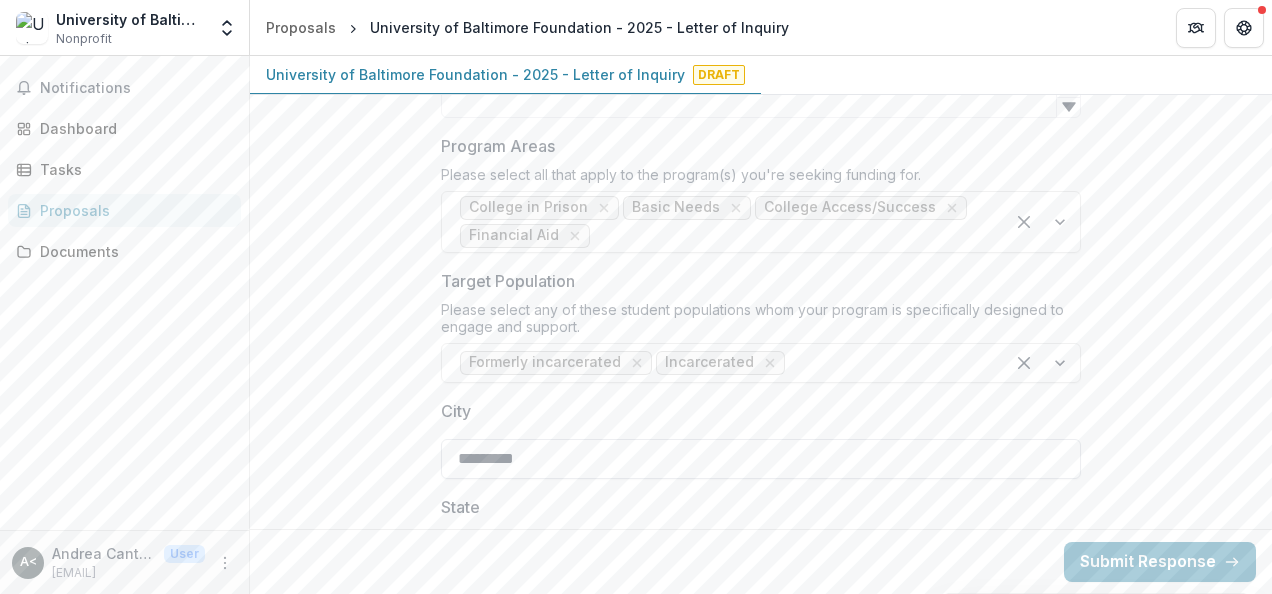 type on "*********" 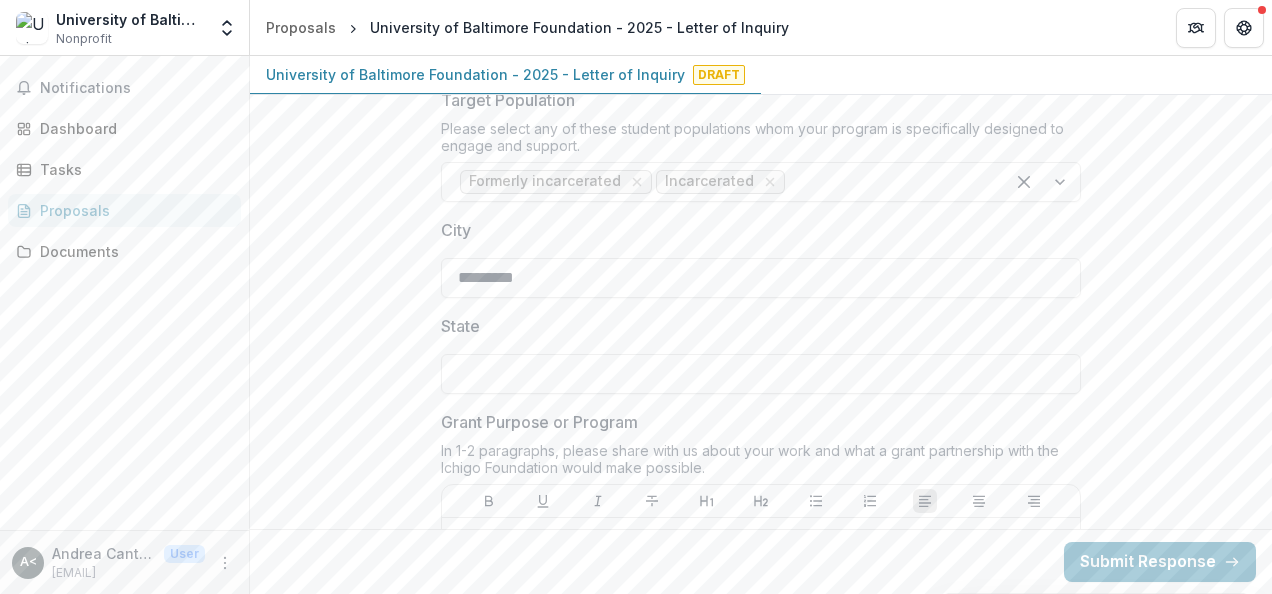 scroll, scrollTop: 1548, scrollLeft: 0, axis: vertical 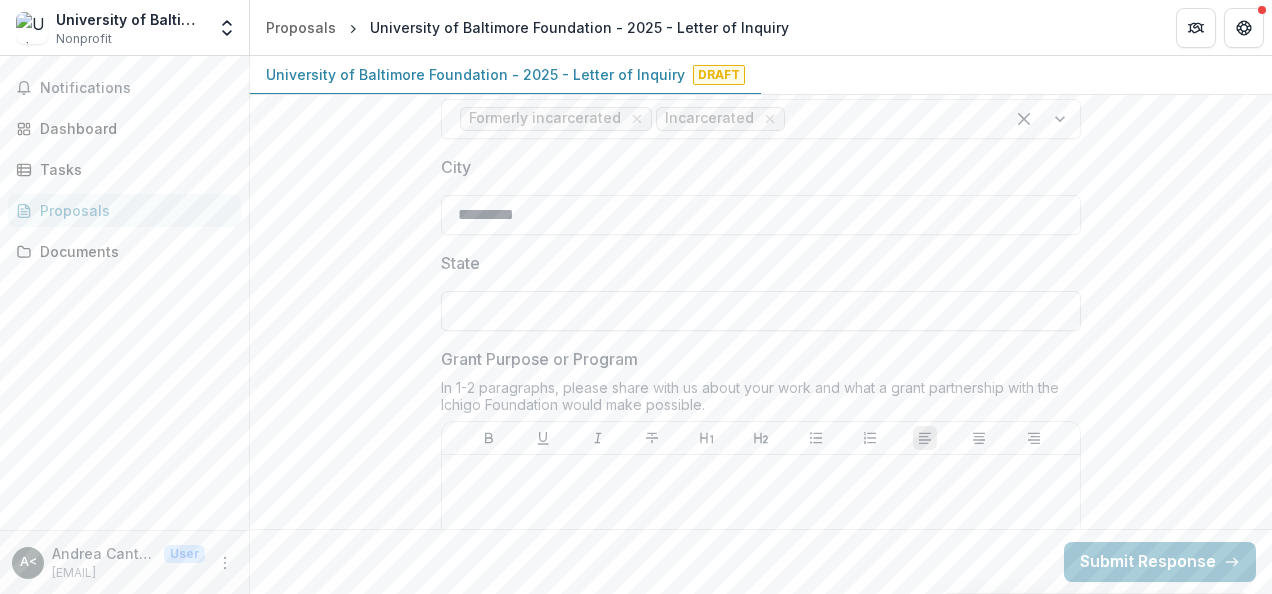 click on "State" at bounding box center [761, 311] 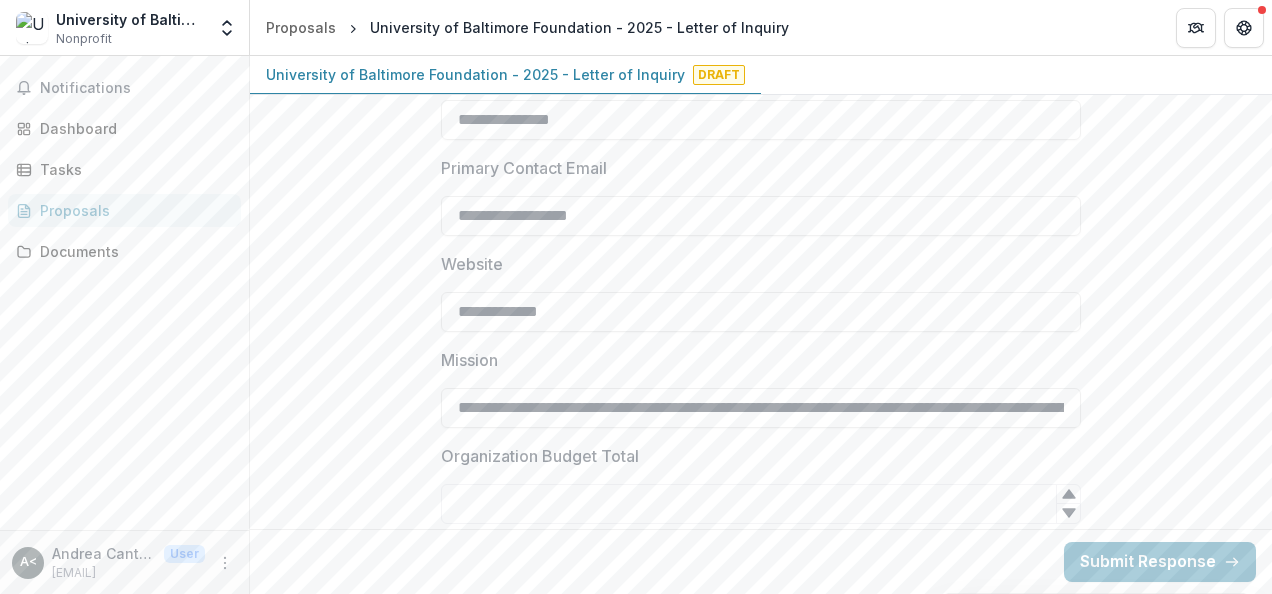 scroll, scrollTop: 943, scrollLeft: 0, axis: vertical 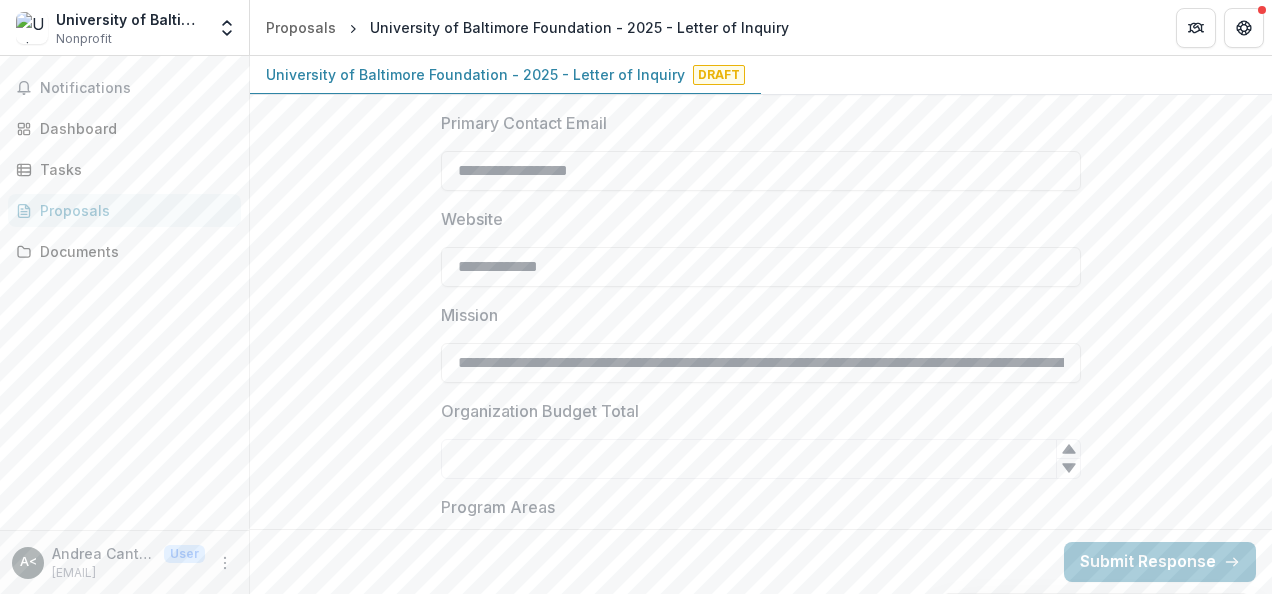 type on "********" 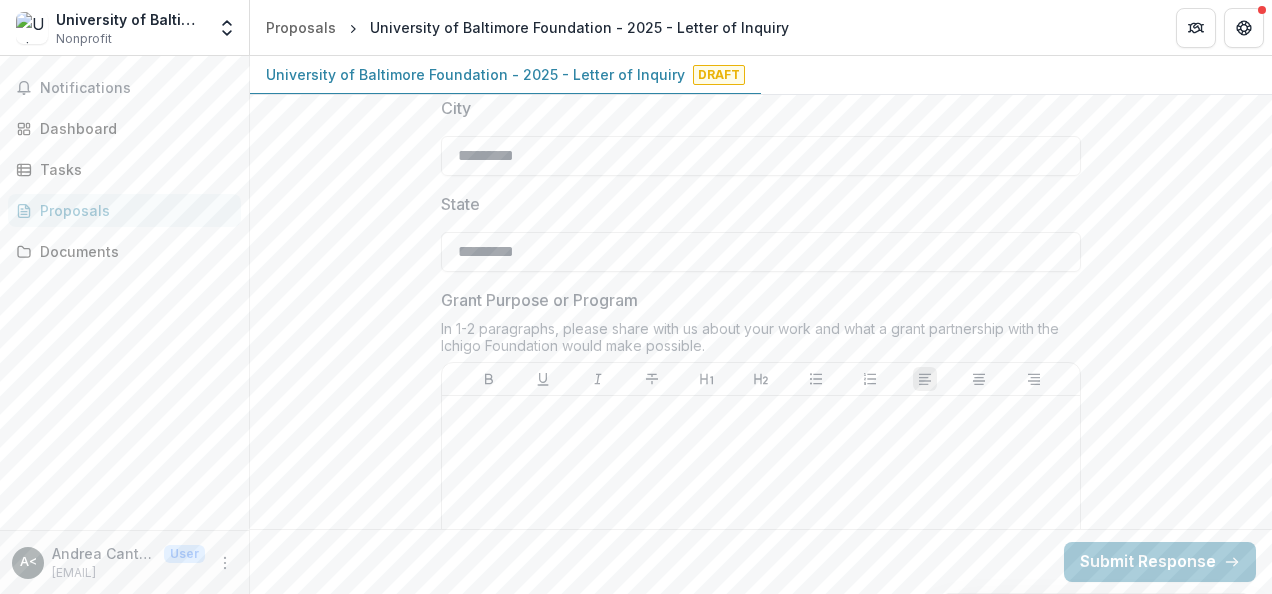 scroll, scrollTop: 1687, scrollLeft: 0, axis: vertical 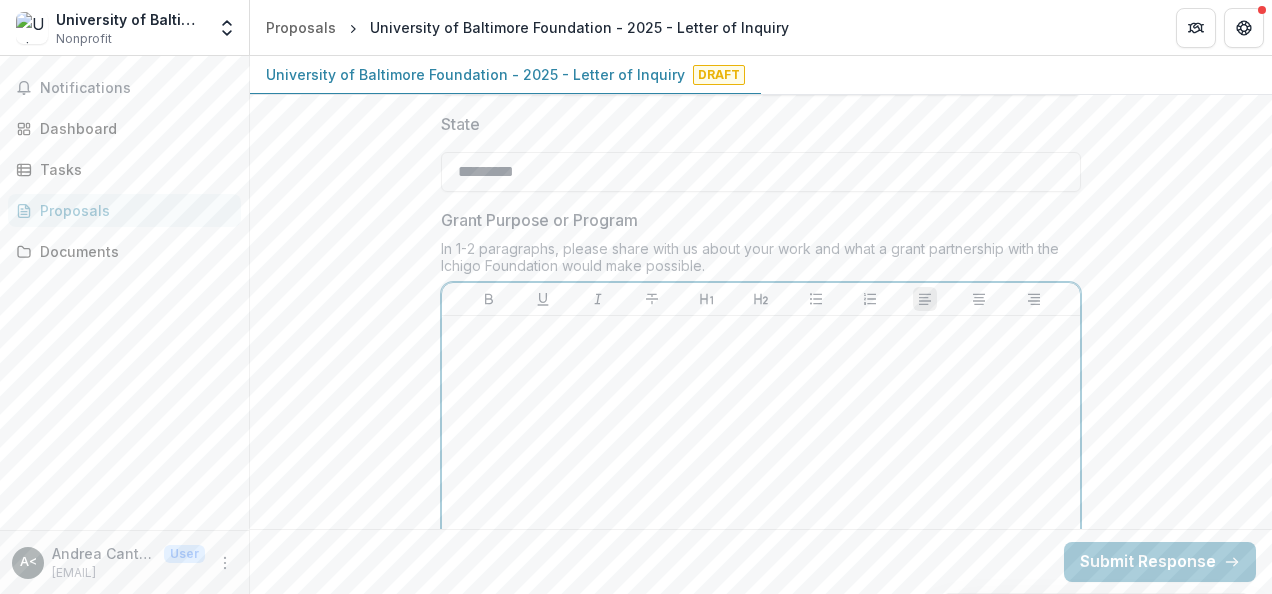 click at bounding box center [761, 474] 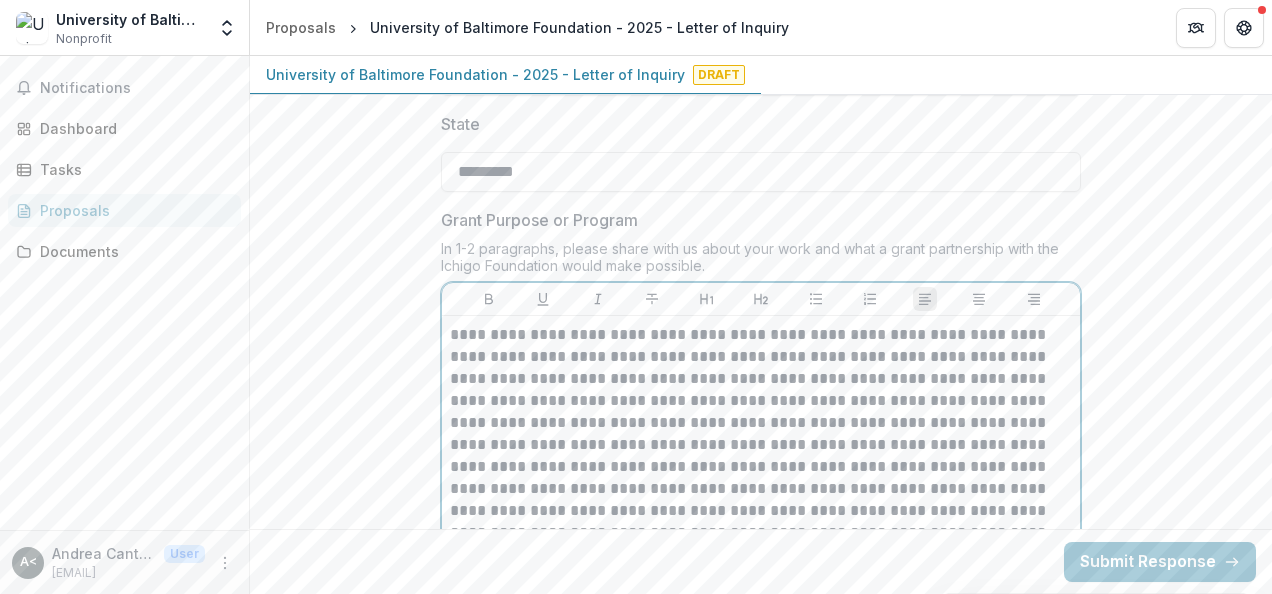 scroll, scrollTop: 2010, scrollLeft: 0, axis: vertical 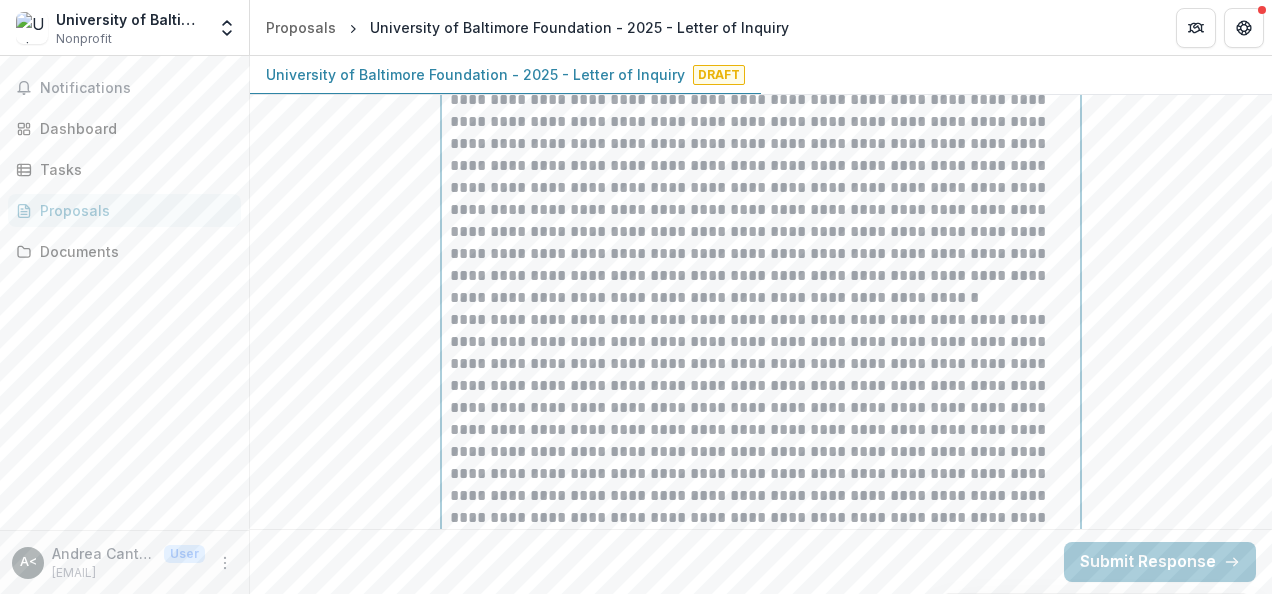 click at bounding box center (761, 155) 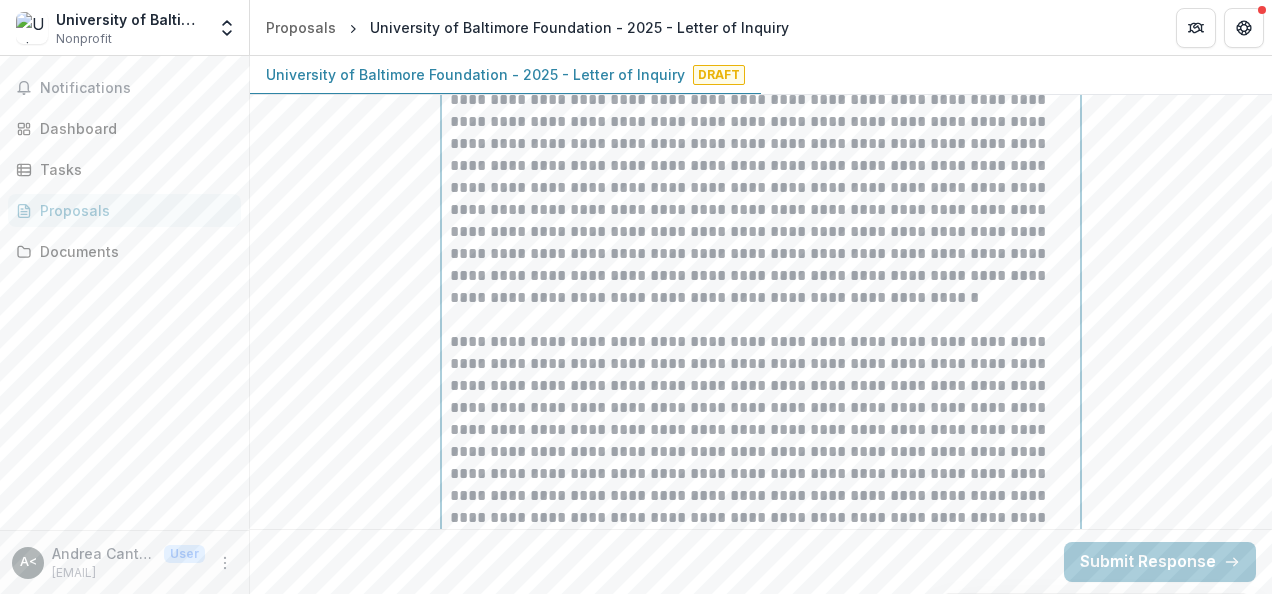 scroll, scrollTop: 1952, scrollLeft: 0, axis: vertical 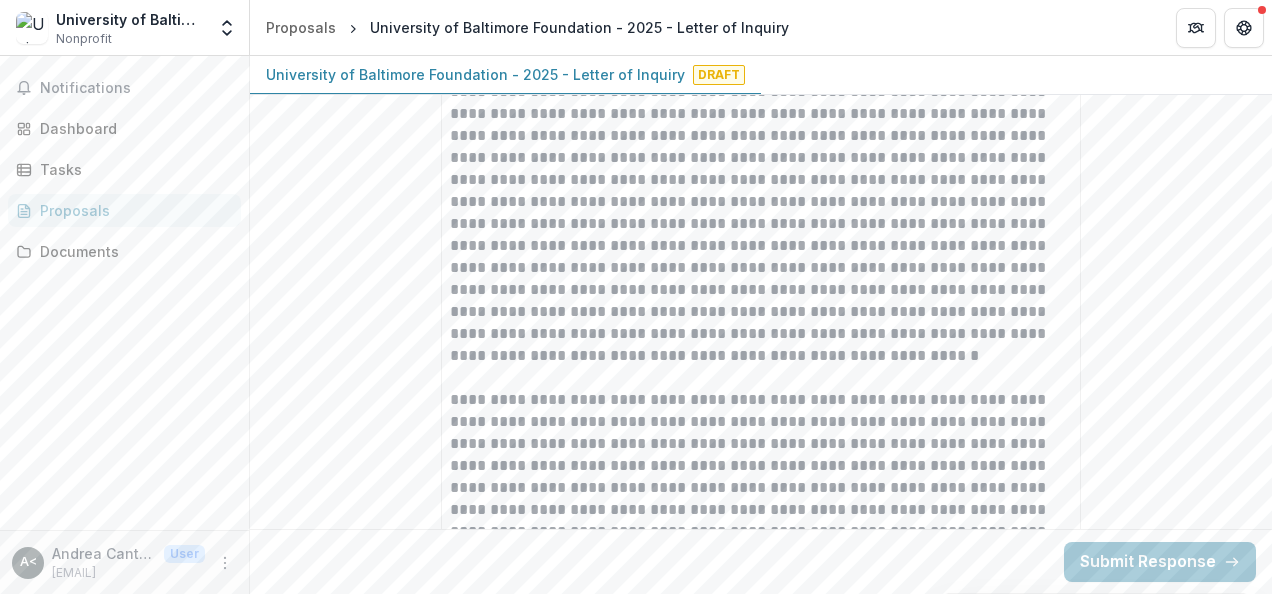 drag, startPoint x: 1264, startPoint y: 431, endPoint x: 1252, endPoint y: 370, distance: 62.169125 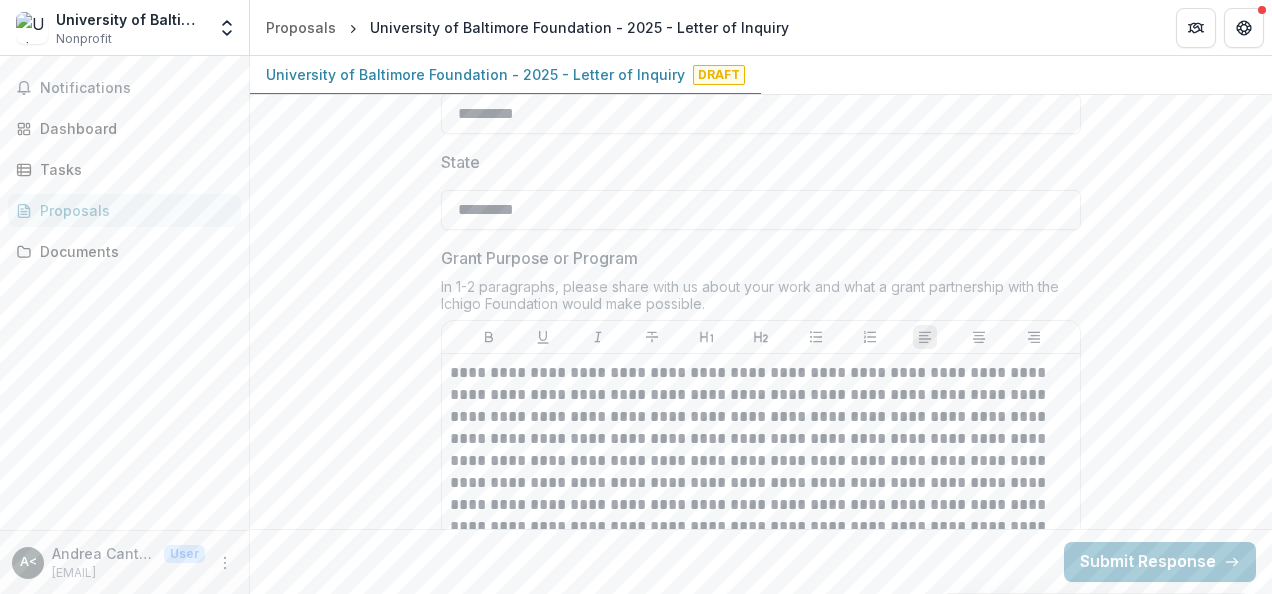 scroll, scrollTop: 1652, scrollLeft: 0, axis: vertical 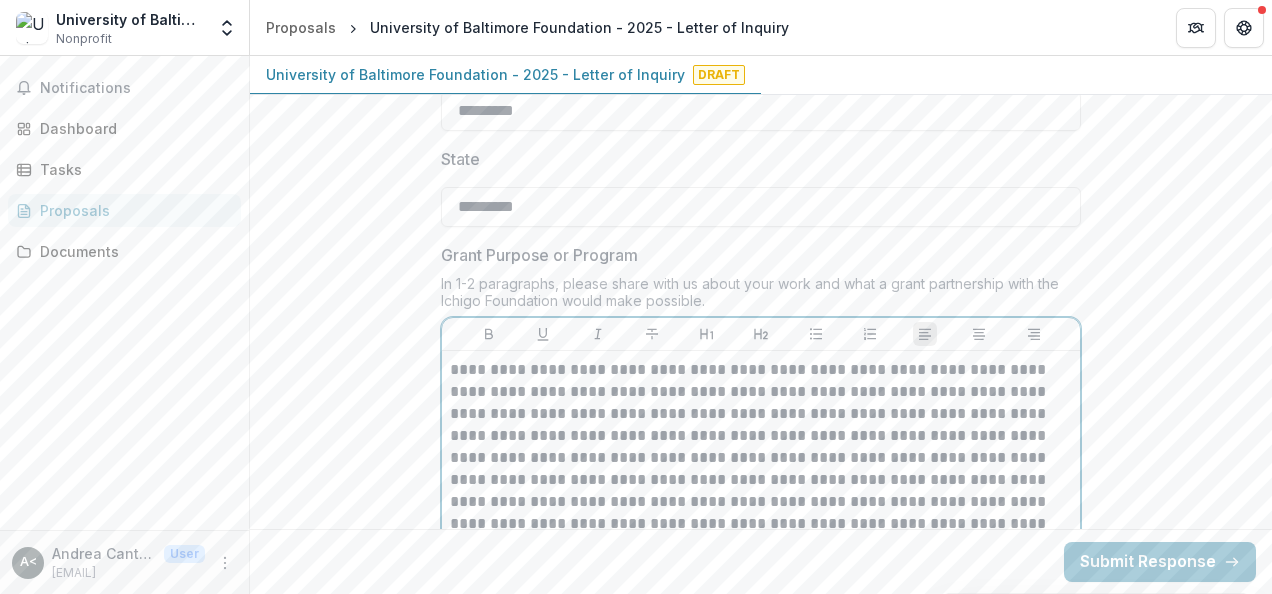 type 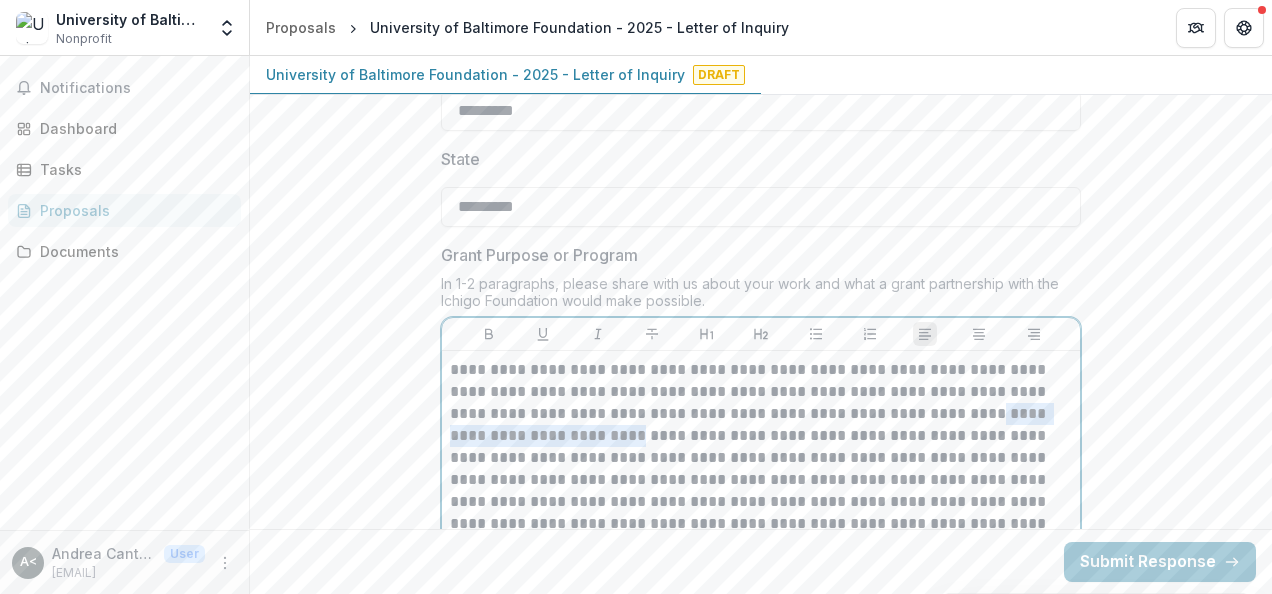 drag, startPoint x: 1022, startPoint y: 416, endPoint x: 621, endPoint y: 434, distance: 401.40378 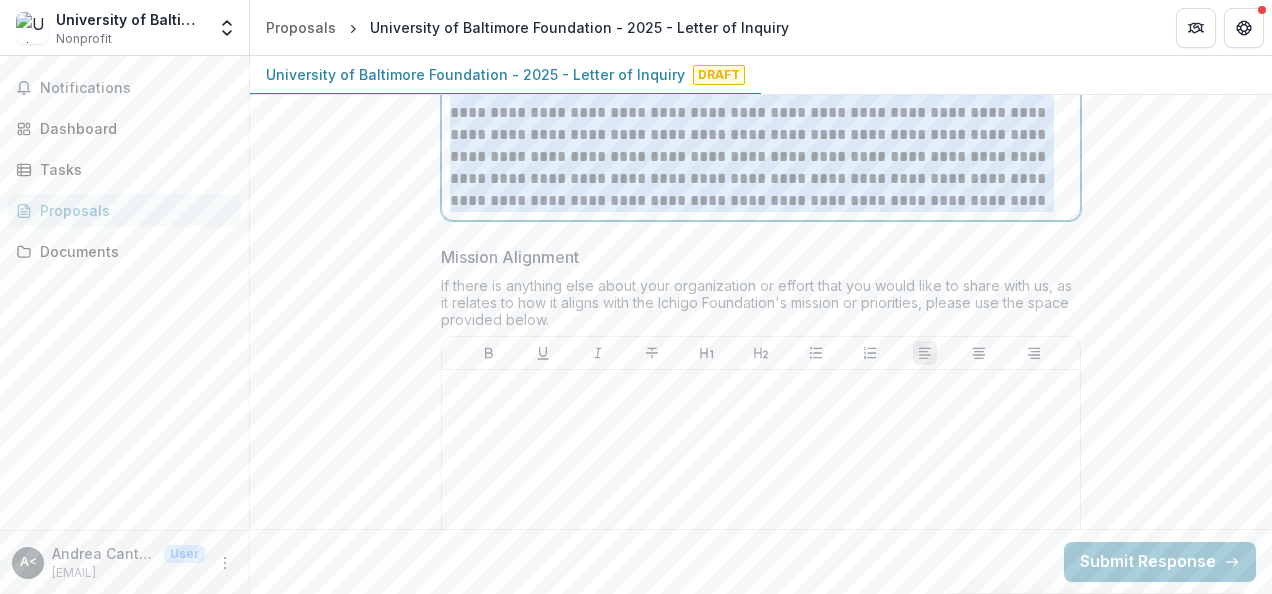 scroll, scrollTop: 2598, scrollLeft: 0, axis: vertical 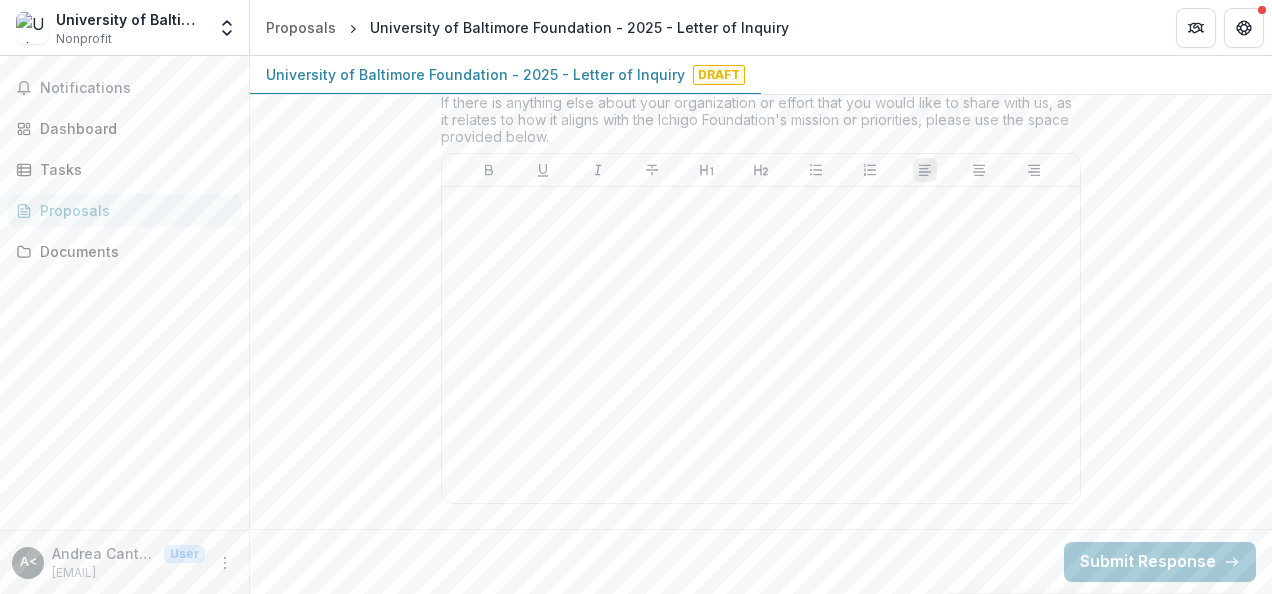 drag, startPoint x: 446, startPoint y: 364, endPoint x: 763, endPoint y: 645, distance: 423.6154 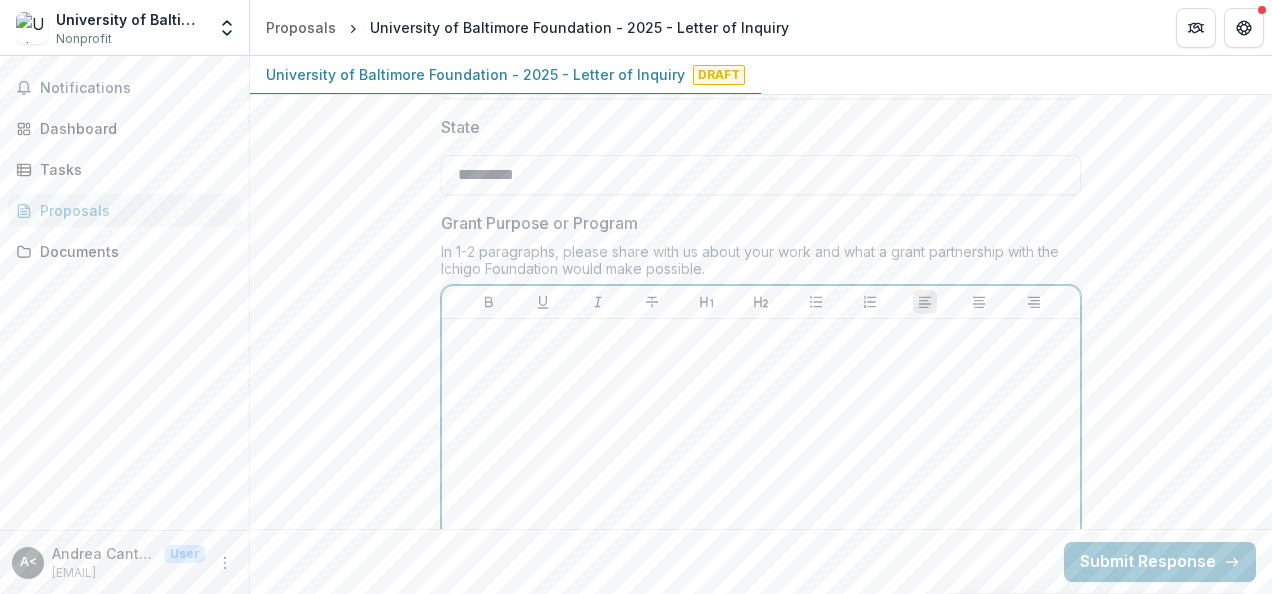 scroll, scrollTop: 1677, scrollLeft: 0, axis: vertical 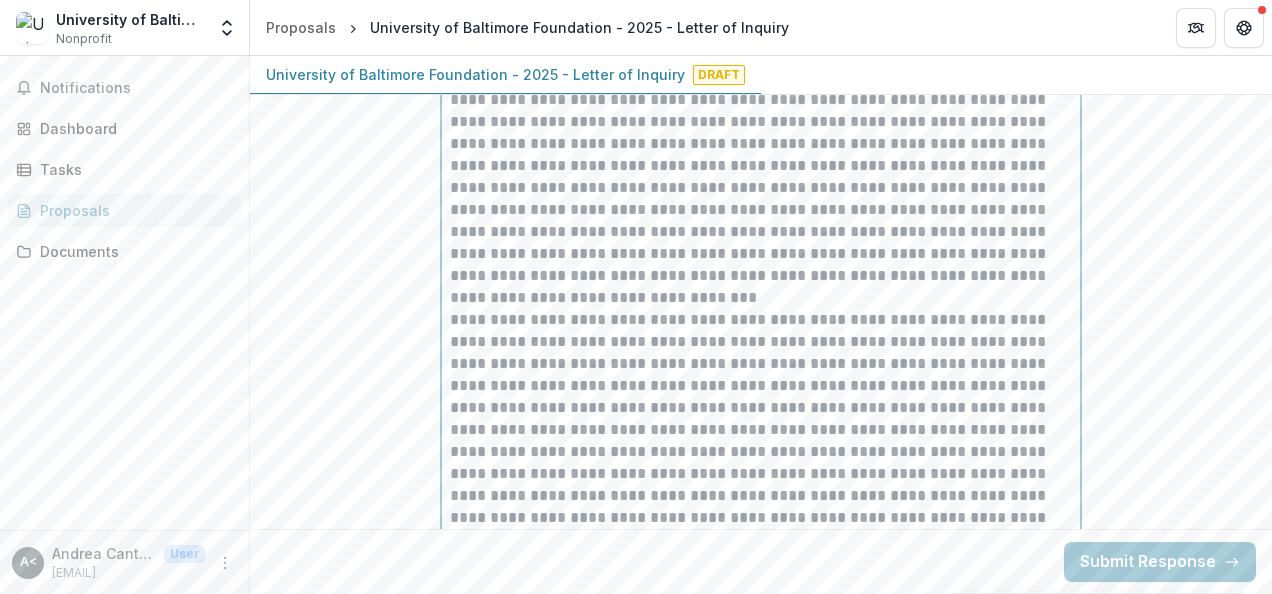 click on "**********" at bounding box center (761, 177) 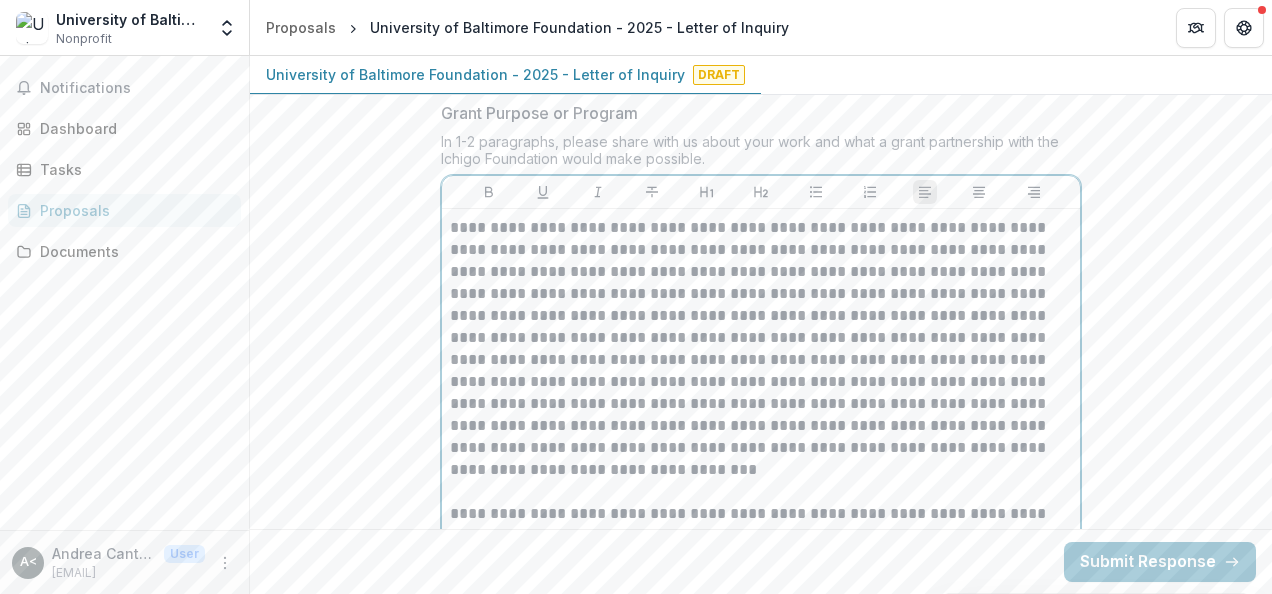 scroll, scrollTop: 1779, scrollLeft: 0, axis: vertical 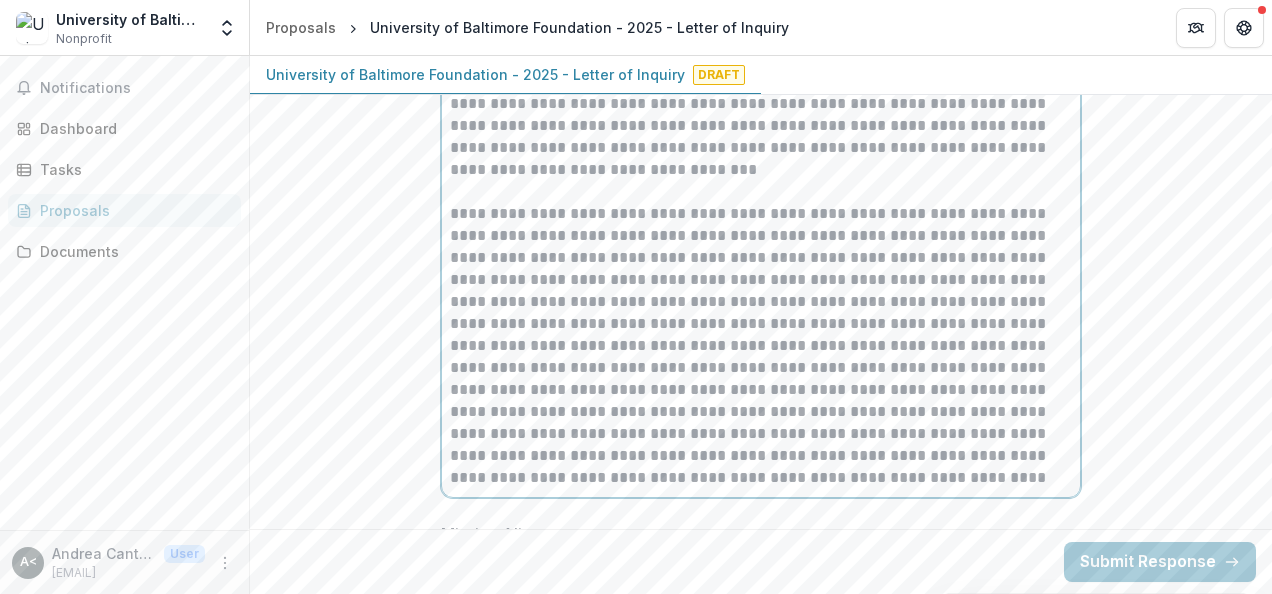 click on "**********" at bounding box center [761, 346] 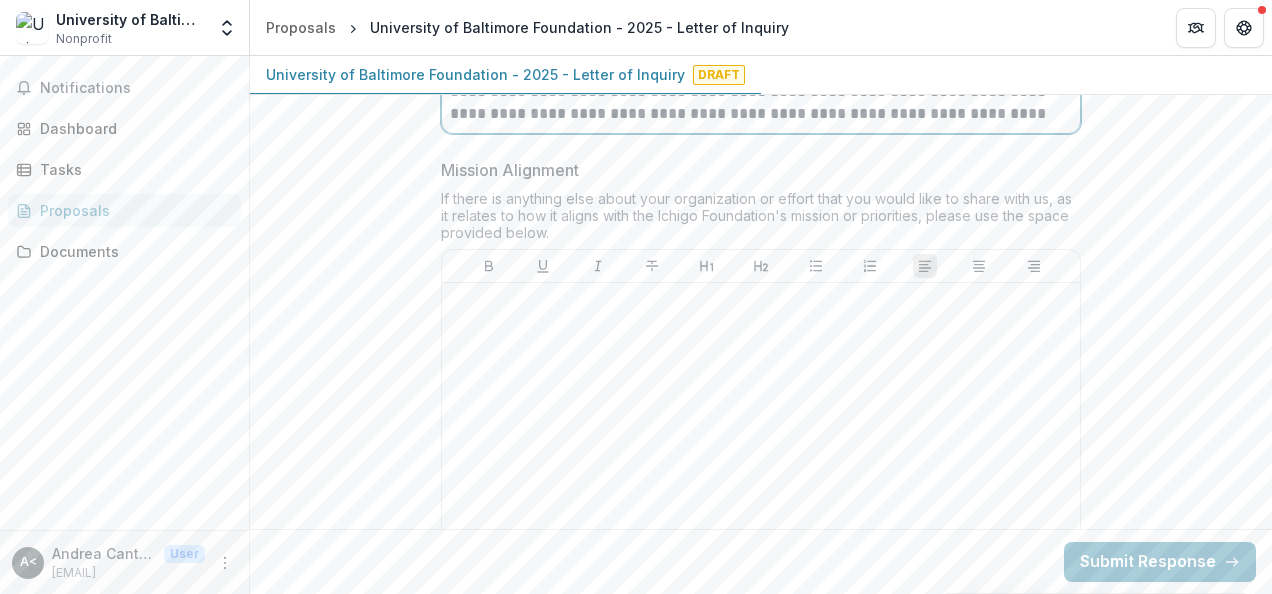 scroll, scrollTop: 2462, scrollLeft: 0, axis: vertical 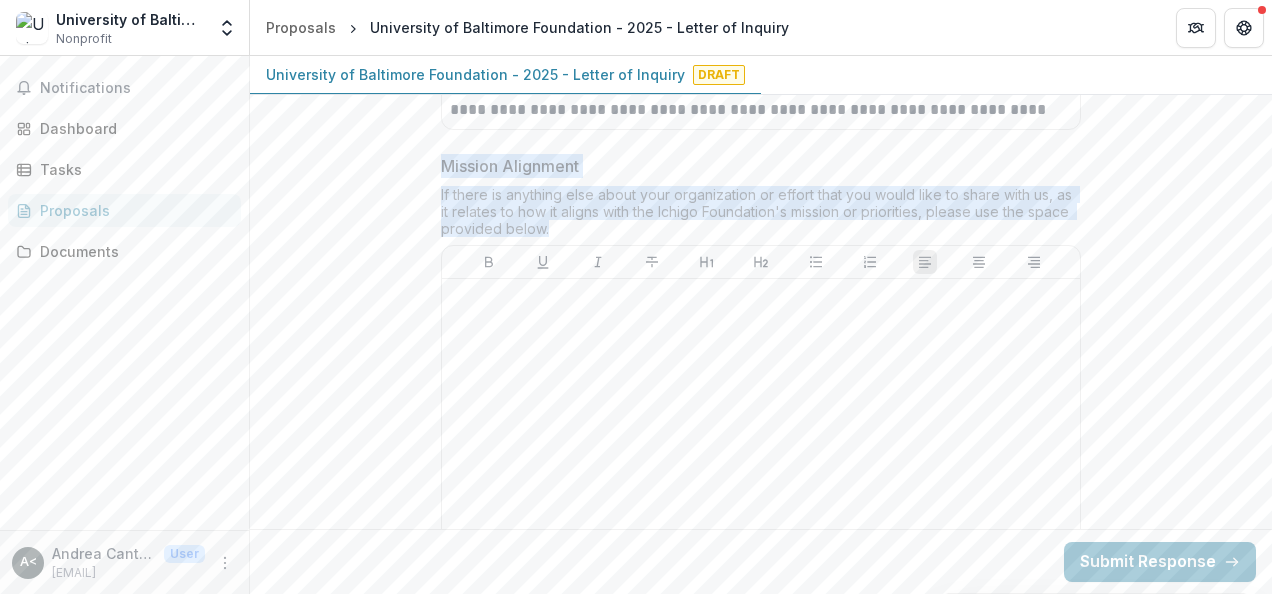 drag, startPoint x: 442, startPoint y: 162, endPoint x: 542, endPoint y: 222, distance: 116.61904 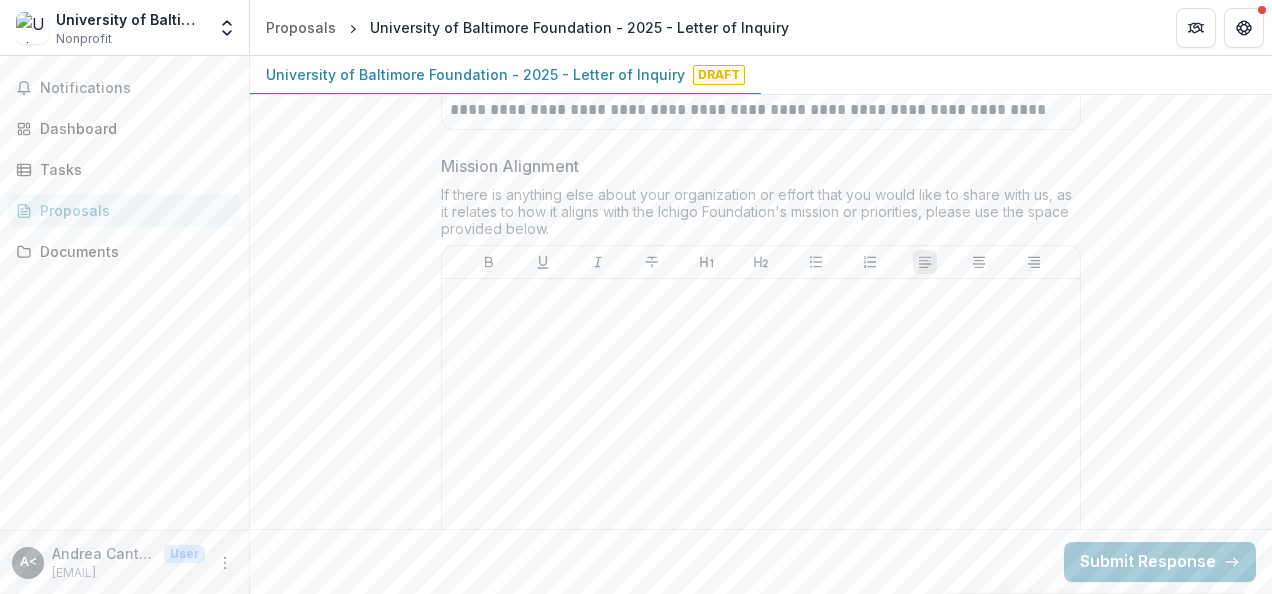 click on "Back Submit Response" at bounding box center (761, 561) 